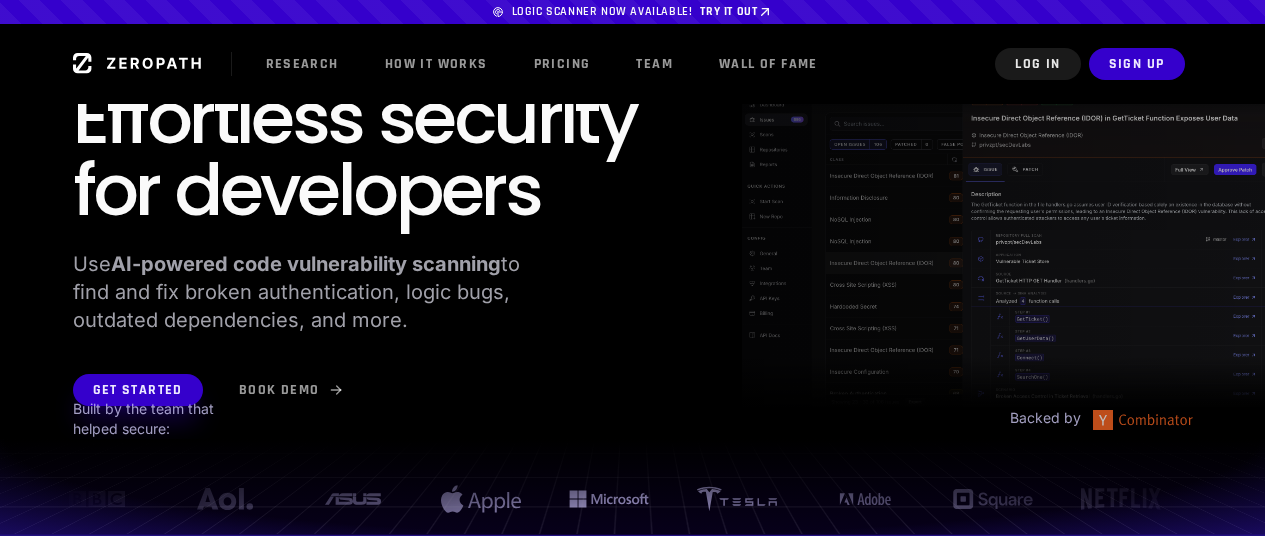 scroll, scrollTop: 0, scrollLeft: 0, axis: both 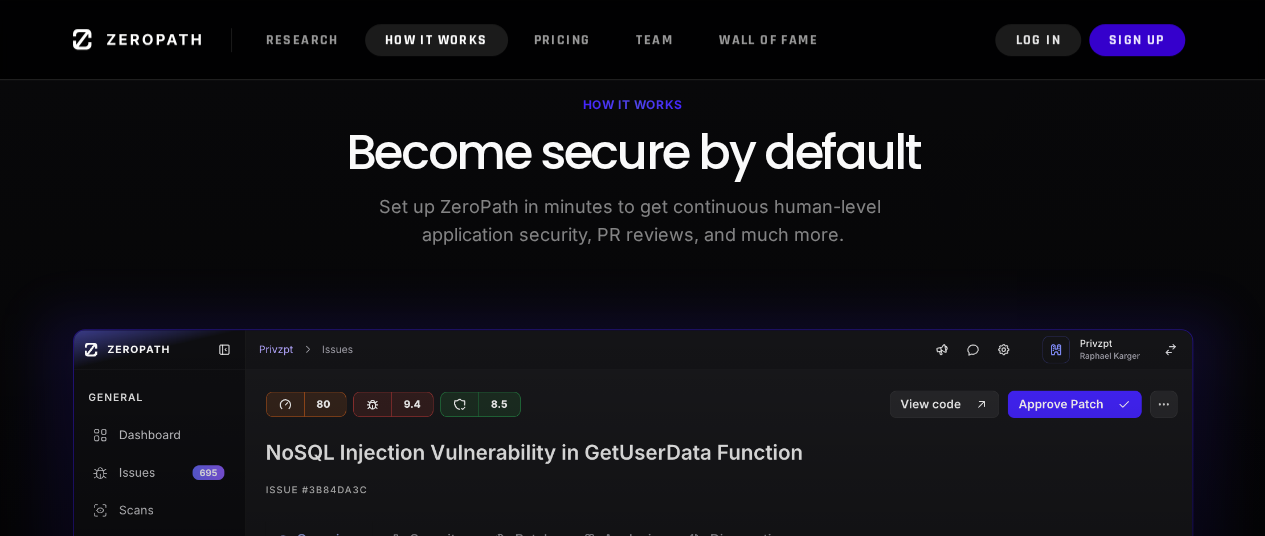 click on "How it Works" at bounding box center [436, 40] 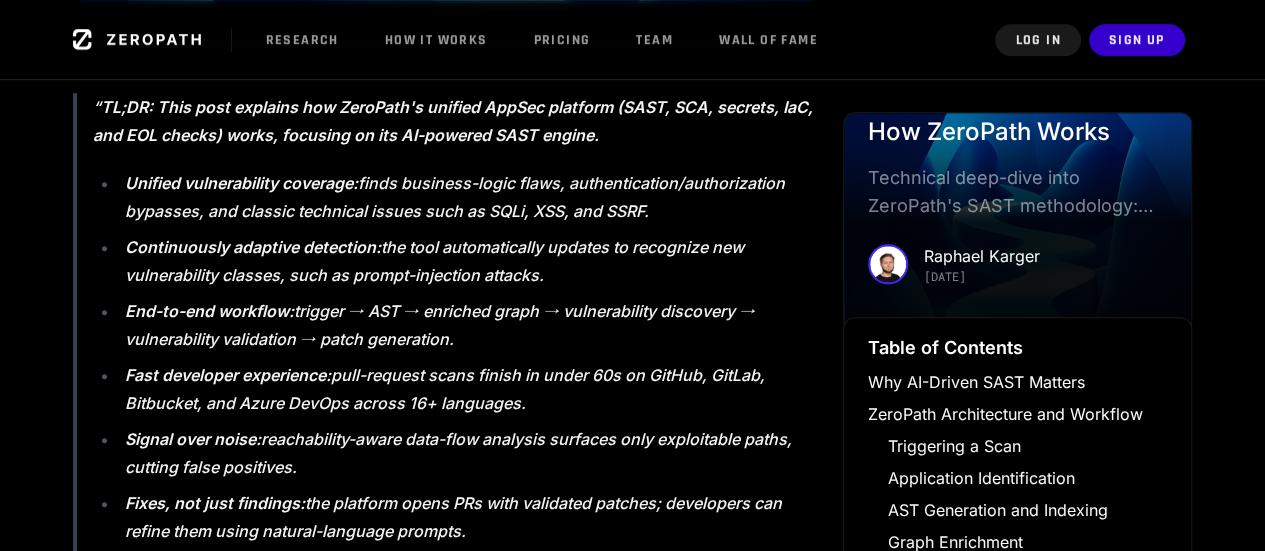 click on "Continuously adaptive detection:" at bounding box center [253, 247] 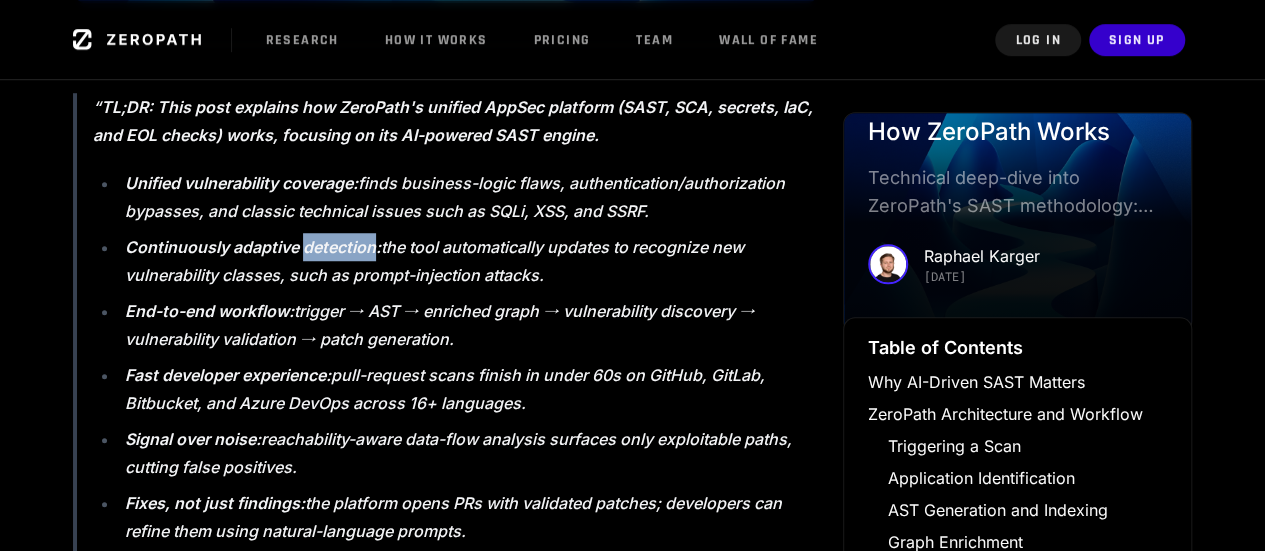 click on "Continuously adaptive detection:" at bounding box center [253, 247] 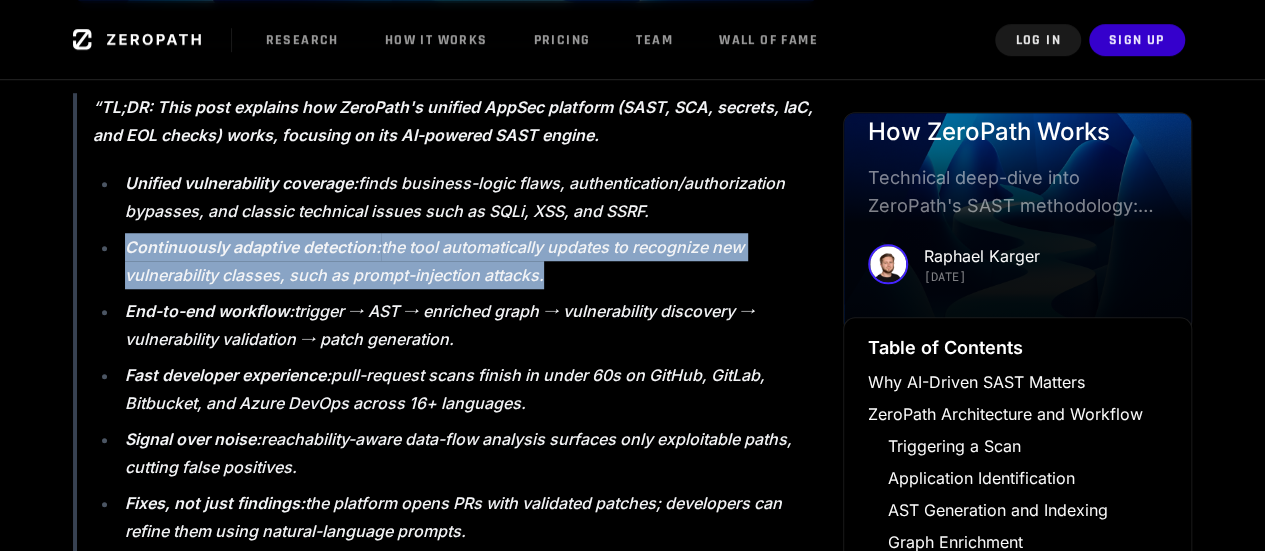 click on "Continuously adaptive detection:" at bounding box center [253, 247] 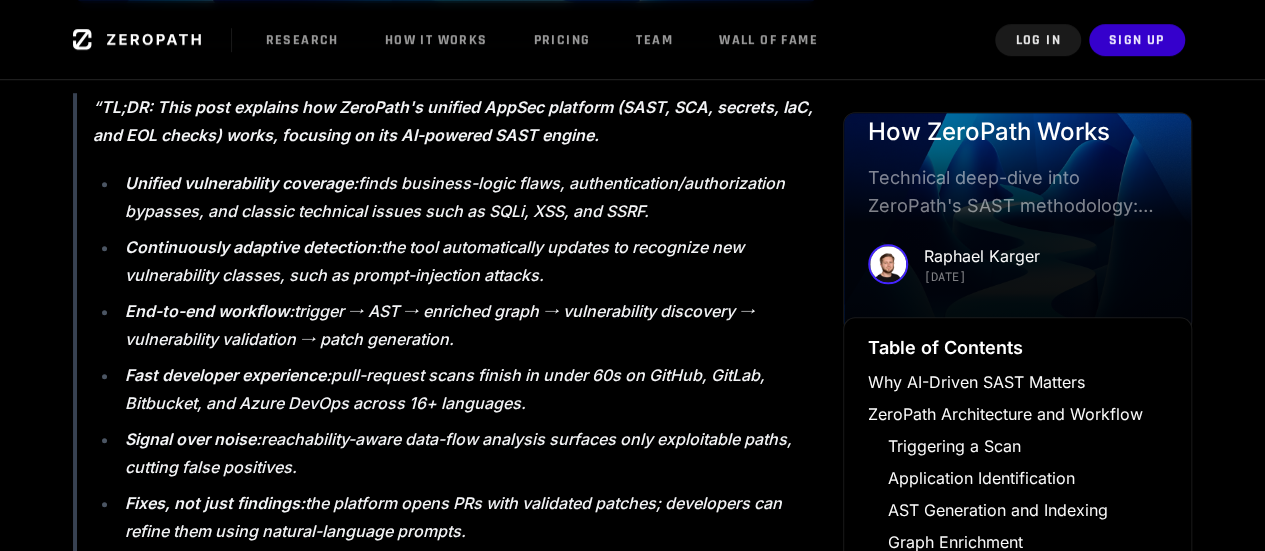 click on "End-to-end workflow:  trigger → AST → enriched graph → vulnerability discovery → vulnerability validation → patch generation." at bounding box center (469, 325) 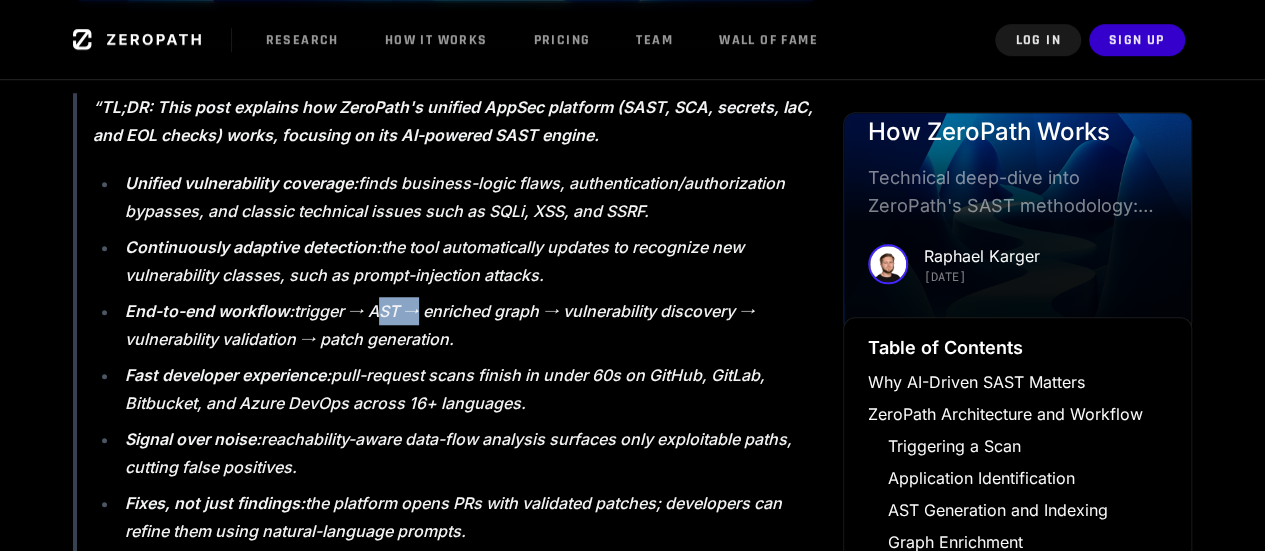 click on "End-to-end workflow:  trigger → AST → enriched graph → vulnerability discovery → vulnerability validation → patch generation." at bounding box center (469, 325) 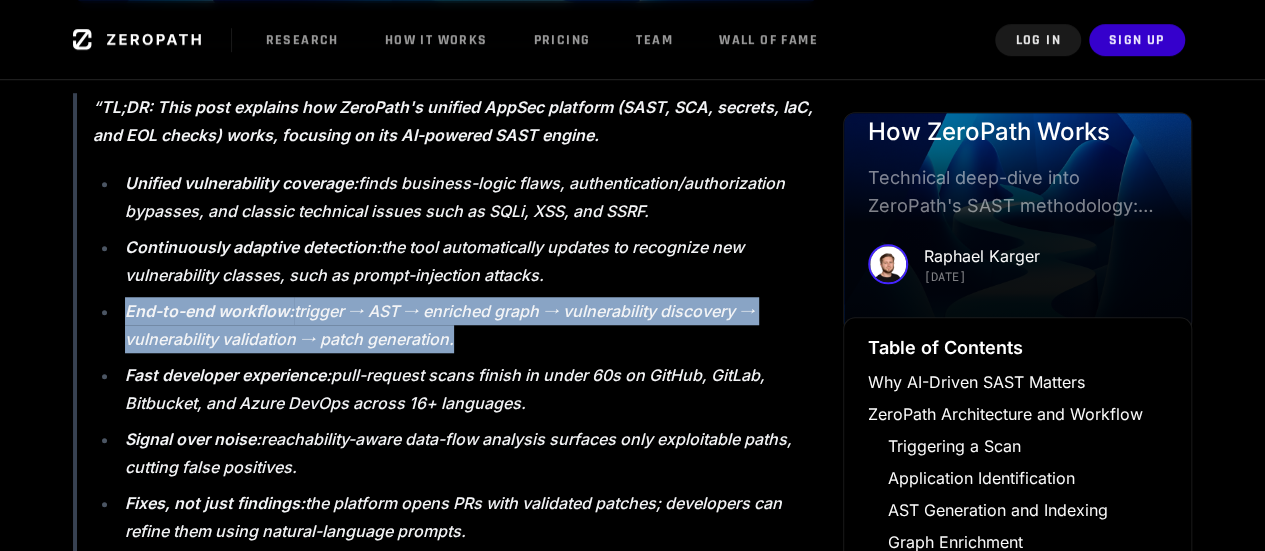 click on "End-to-end workflow:  trigger → AST → enriched graph → vulnerability discovery → vulnerability validation → patch generation." at bounding box center (469, 325) 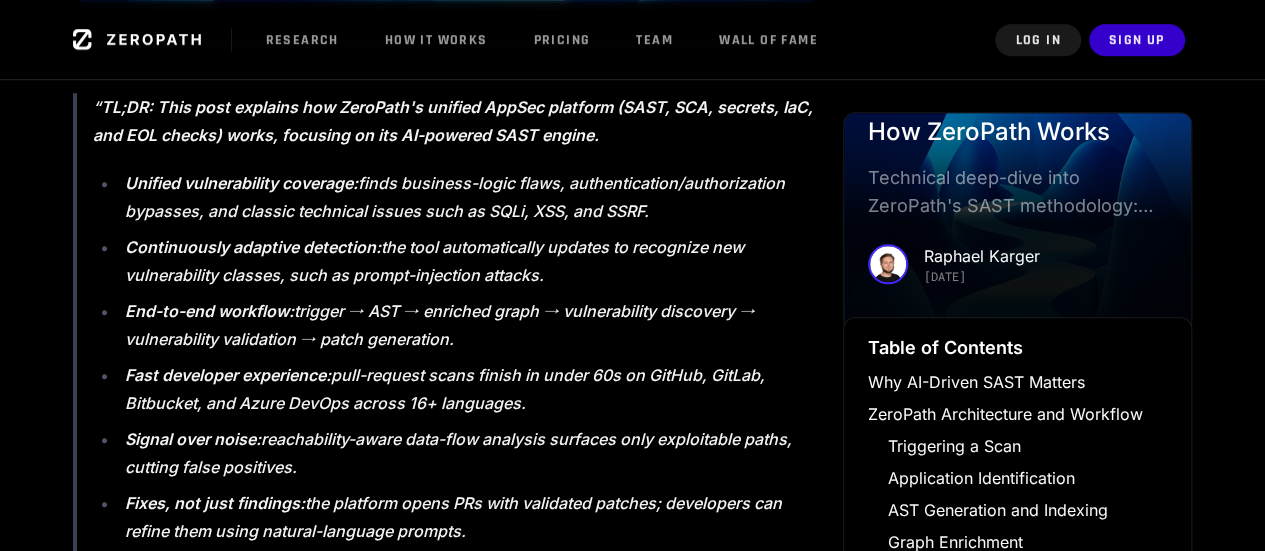 click on "Fast developer experience:  pull-request scans finish in under 60s on GitHub, GitLab, Bitbucket, and Azure DevOps across 16+ languages." at bounding box center [469, 389] 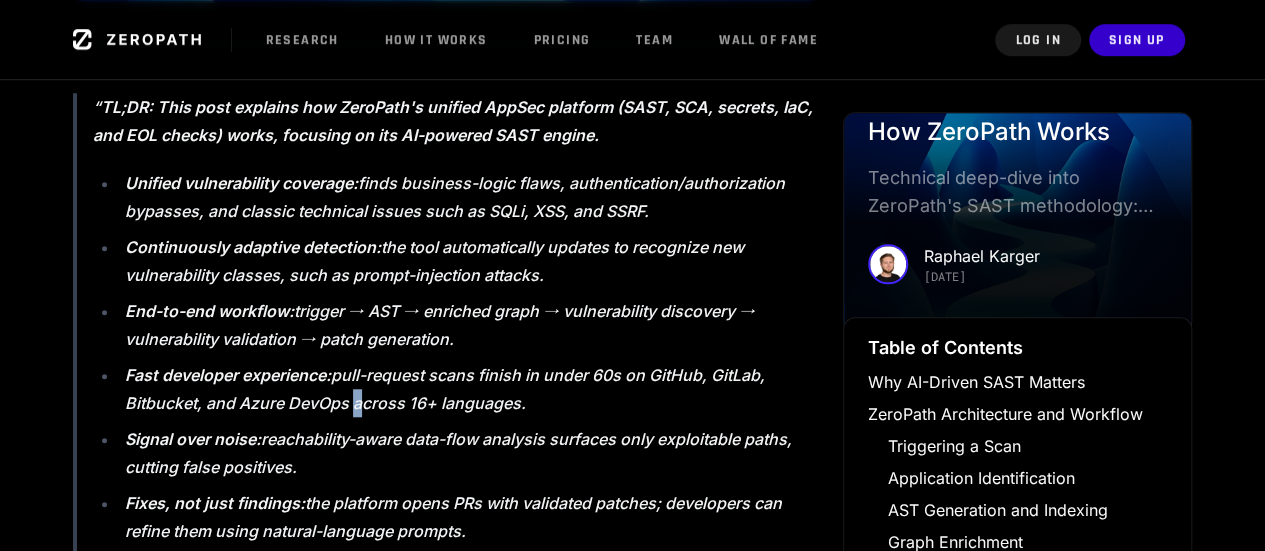click on "Fast developer experience:  pull-request scans finish in under 60s on GitHub, GitLab, Bitbucket, and Azure DevOps across 16+ languages." at bounding box center (469, 389) 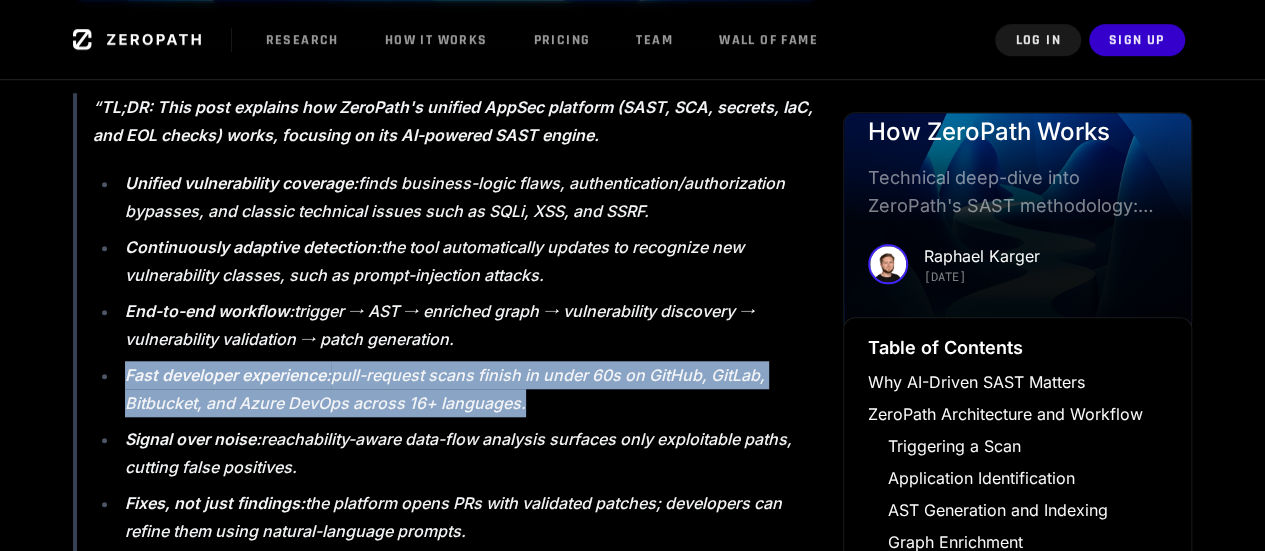 click on "Fast developer experience:  pull-request scans finish in under 60s on GitHub, GitLab, Bitbucket, and Azure DevOps across 16+ languages." at bounding box center (469, 389) 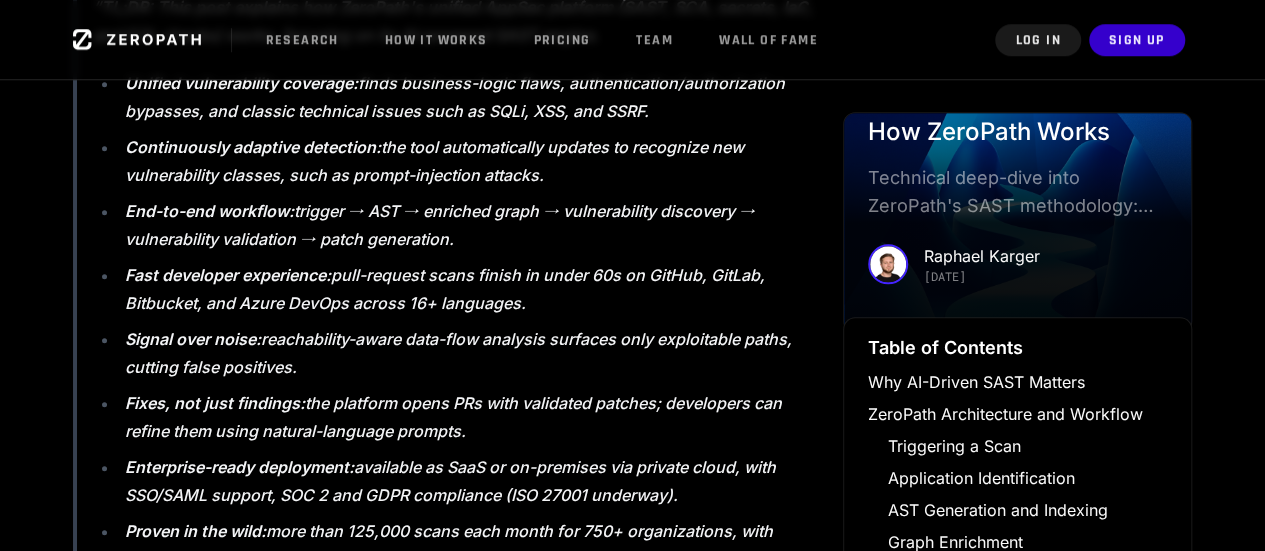 click on "Signal over noise:  reachability-aware data-flow analysis surfaces only exploitable paths, cutting false positives." at bounding box center (469, 353) 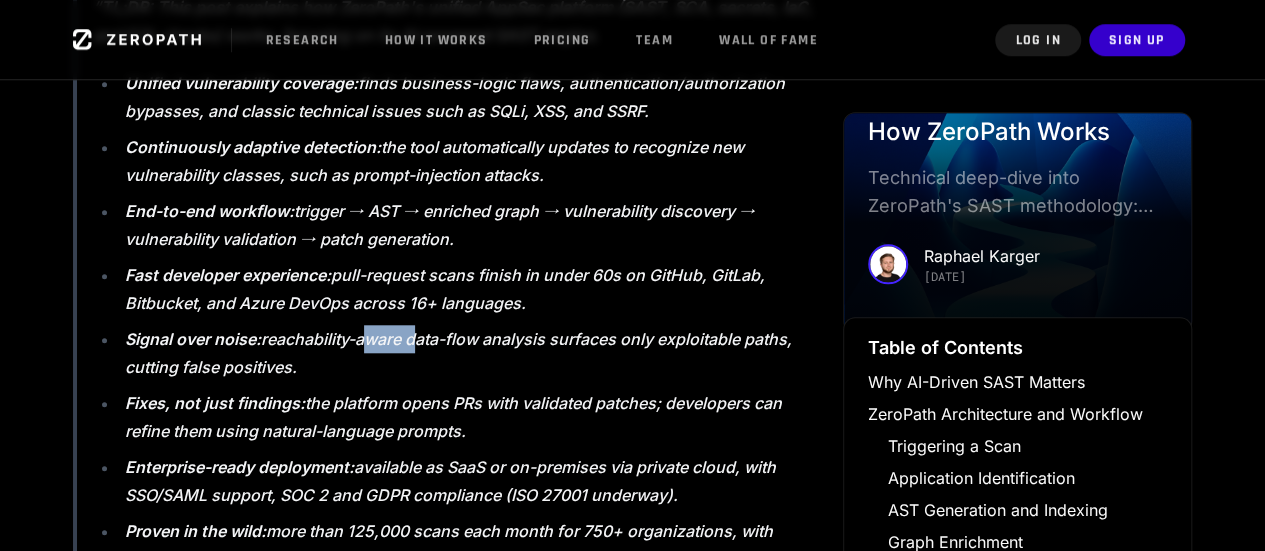 click on "Signal over noise:  reachability-aware data-flow analysis surfaces only exploitable paths, cutting false positives." at bounding box center [469, 353] 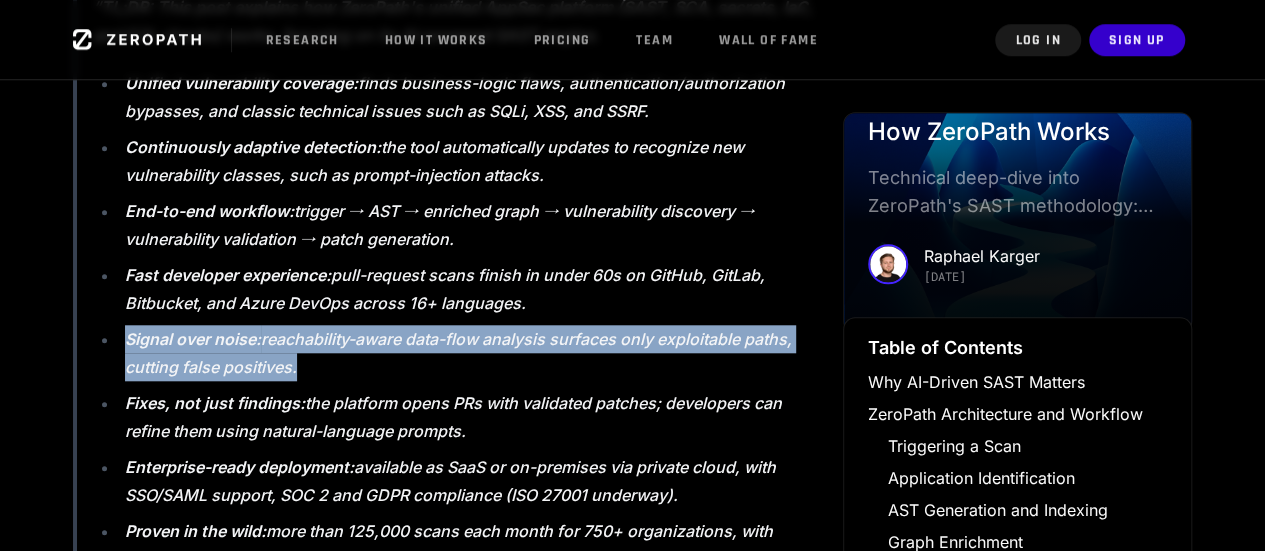 click on "Signal over noise:  reachability-aware data-flow analysis surfaces only exploitable paths, cutting false positives." at bounding box center (469, 353) 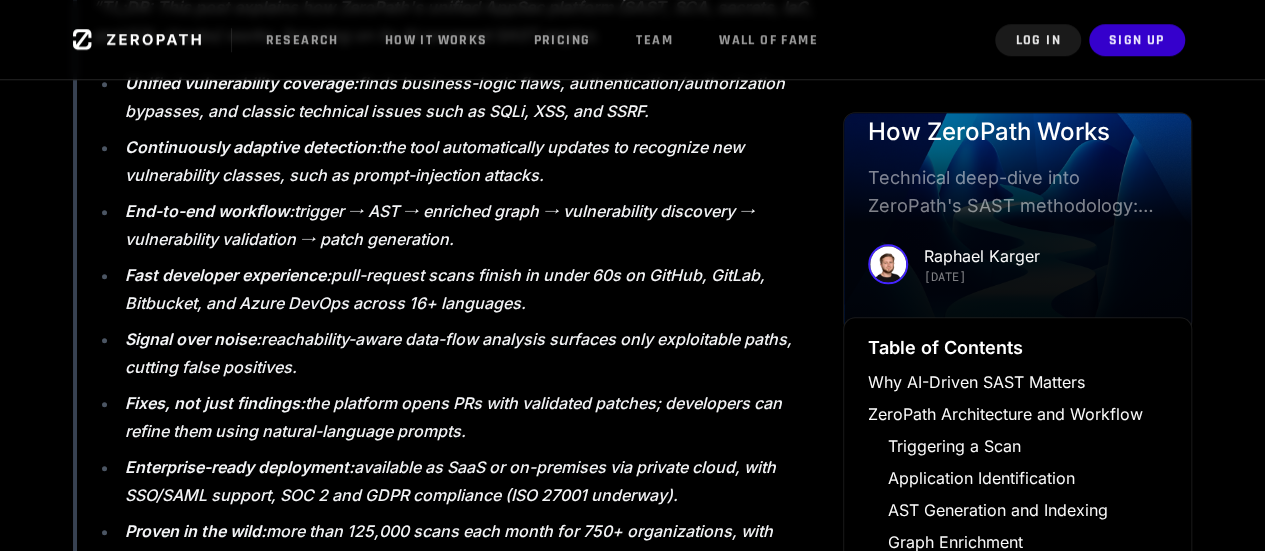 click on "Fixes, not just findings:  the platform opens PRs with validated patches; developers can refine them using natural-language prompts." at bounding box center (469, 417) 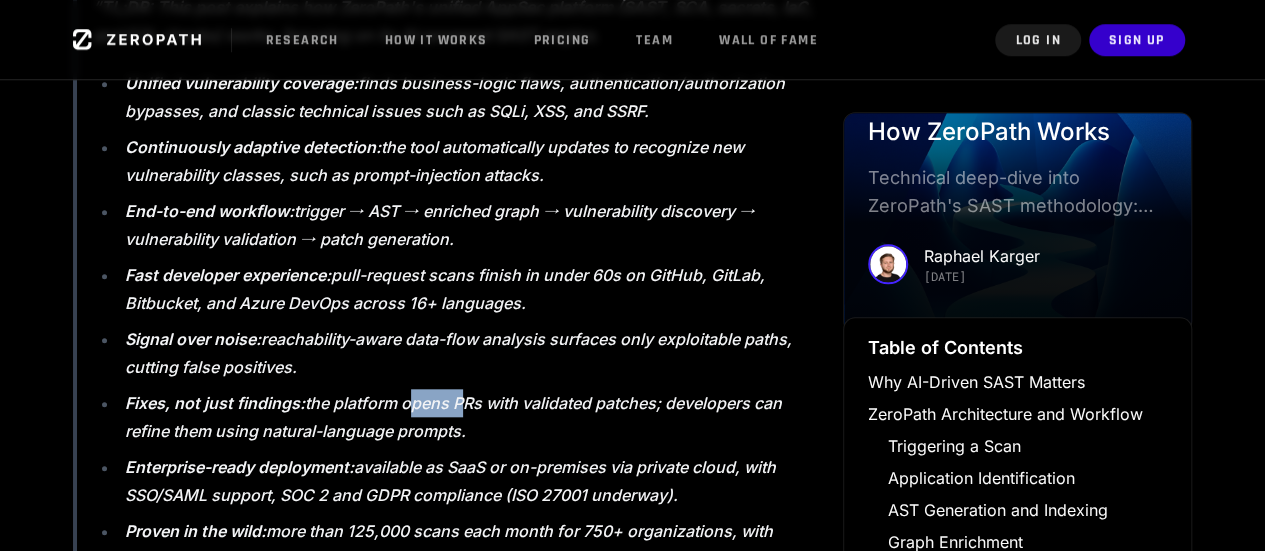 click on "Fixes, not just findings:  the platform opens PRs with validated patches; developers can refine them using natural-language prompts." at bounding box center [469, 417] 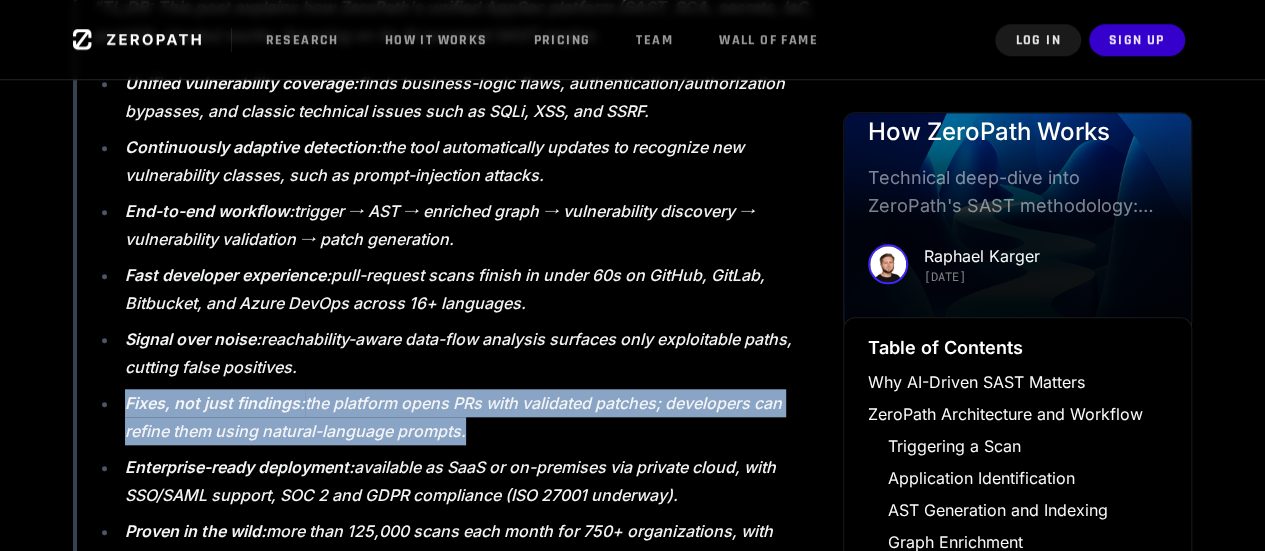 click on "Fixes, not just findings:  the platform opens PRs with validated patches; developers can refine them using natural-language prompts." at bounding box center (469, 417) 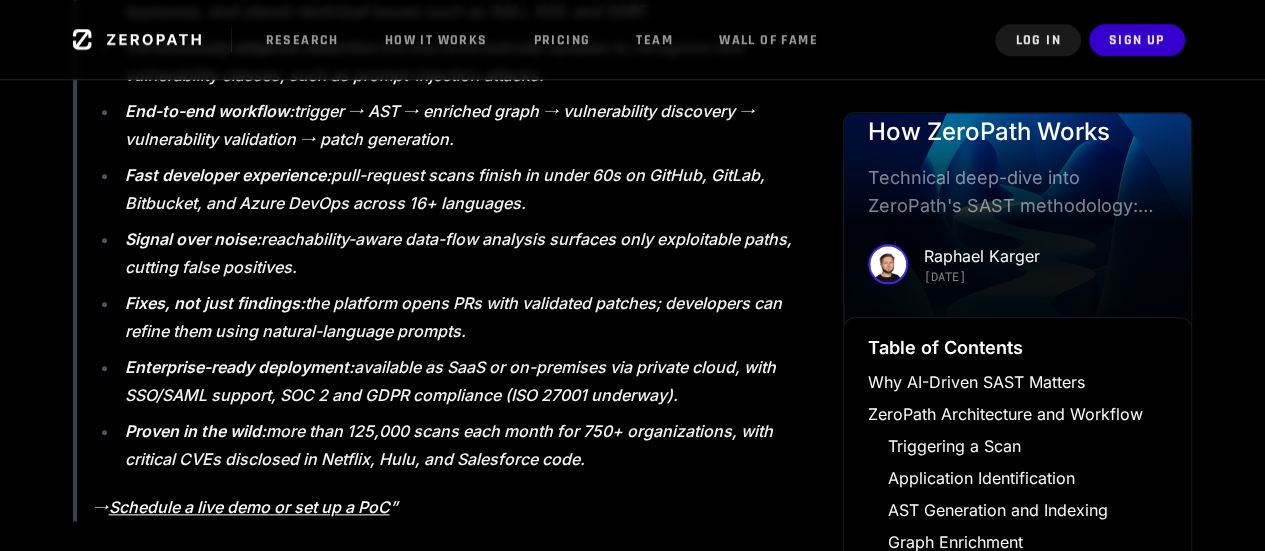 click on "Enterprise-ready deployment:  available as SaaS or on-premises via private cloud, with SSO/SAML support, SOC 2 and GDPR compliance (ISO 27001 underway)." at bounding box center [469, 381] 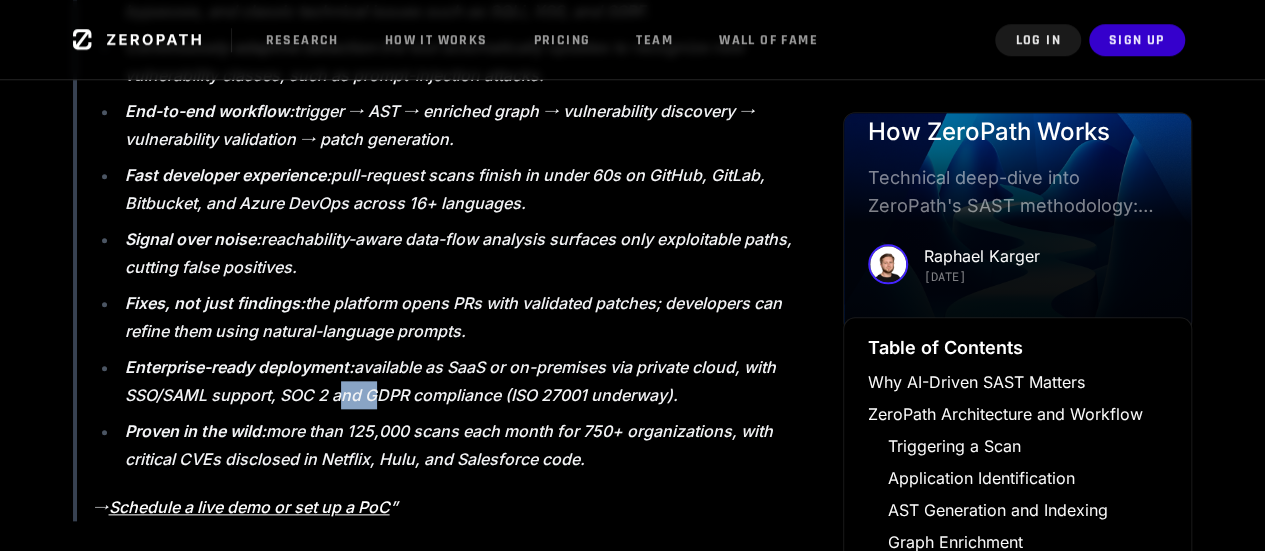 click on "Enterprise-ready deployment:  available as SaaS or on-premises via private cloud, with SSO/SAML support, SOC 2 and GDPR compliance (ISO 27001 underway)." at bounding box center [469, 381] 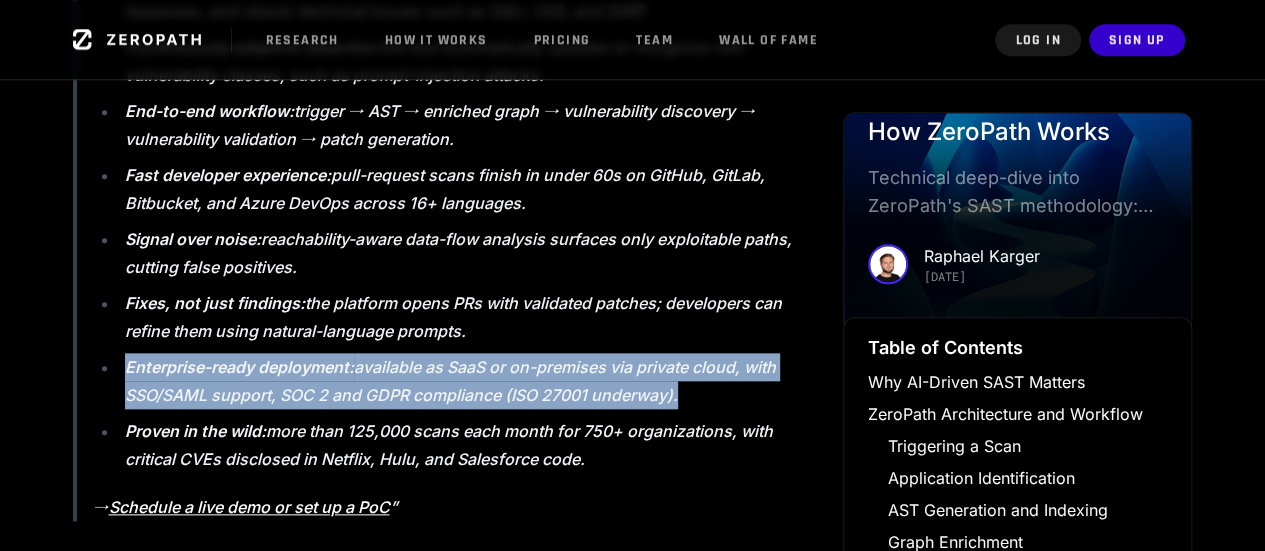 click on "Enterprise-ready deployment:  available as SaaS or on-premises via private cloud, with SSO/SAML support, SOC 2 and GDPR compliance (ISO 27001 underway)." at bounding box center (469, 381) 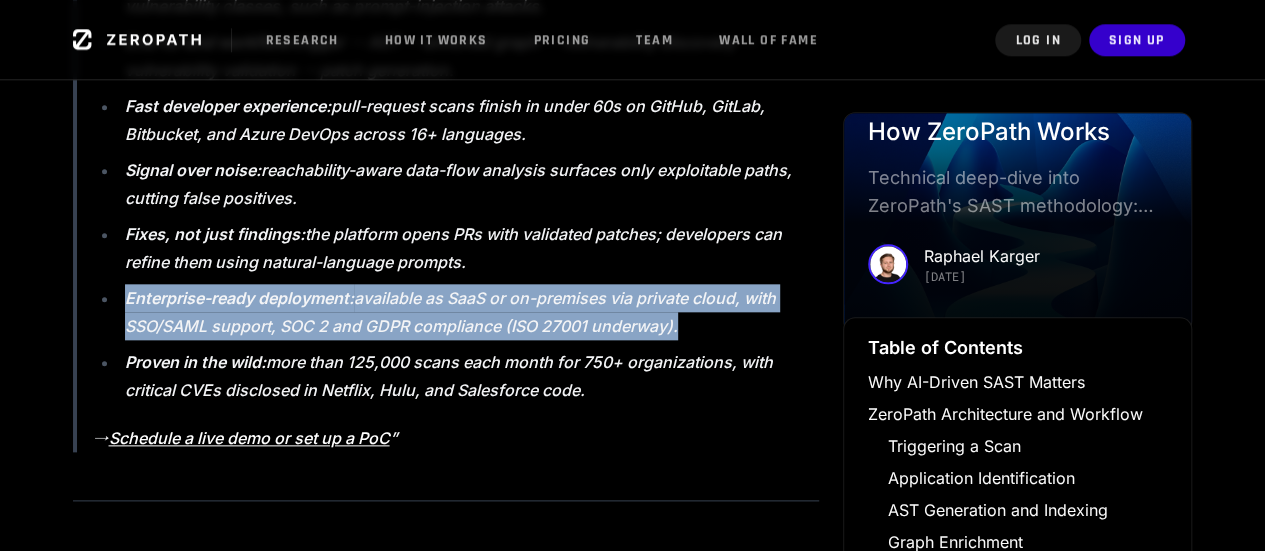 scroll, scrollTop: 1000, scrollLeft: 0, axis: vertical 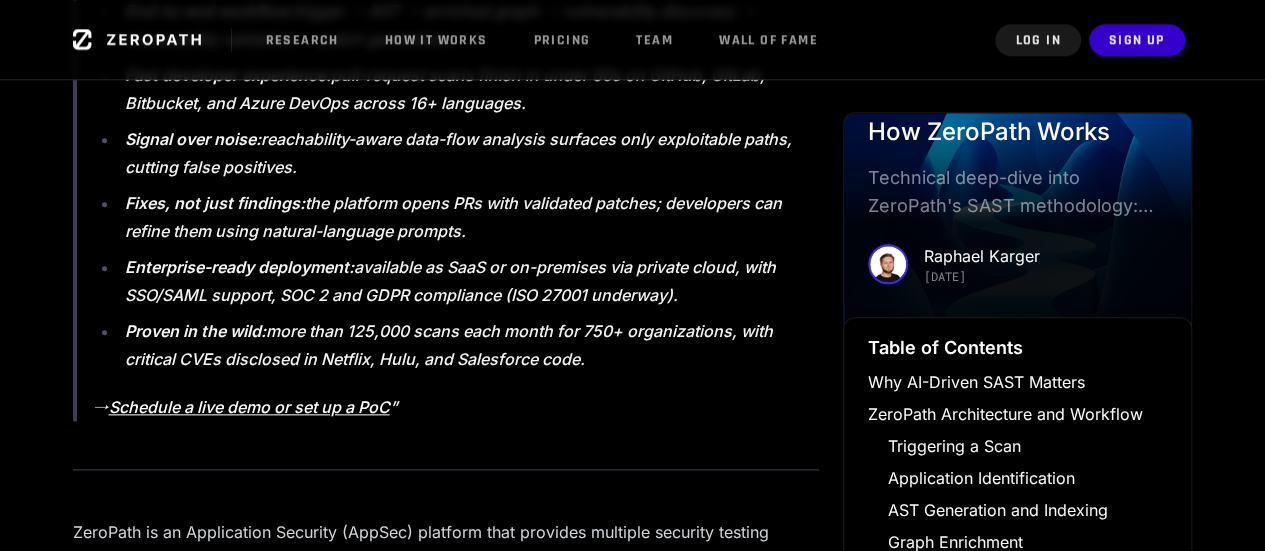 click on "Proven in the wild:  more than 125,000 scans each month for 750+ organizations, with critical CVEs disclosed in Netflix, Hulu, and Salesforce code." at bounding box center (469, 345) 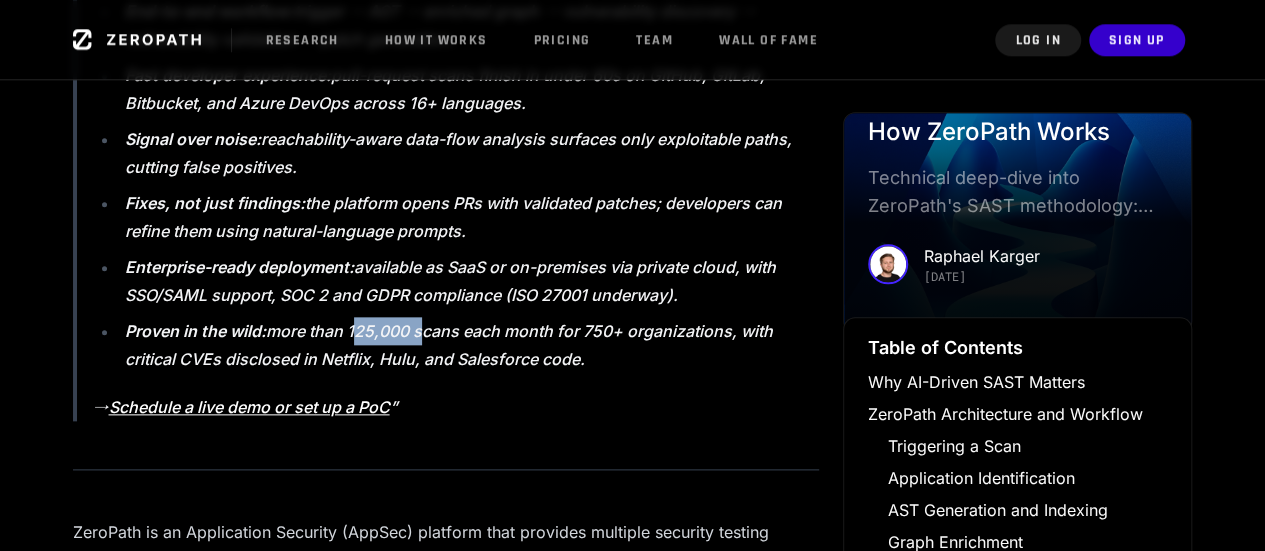 click on "Proven in the wild:  more than 125,000 scans each month for 750+ organizations, with critical CVEs disclosed in Netflix, Hulu, and Salesforce code." at bounding box center (469, 345) 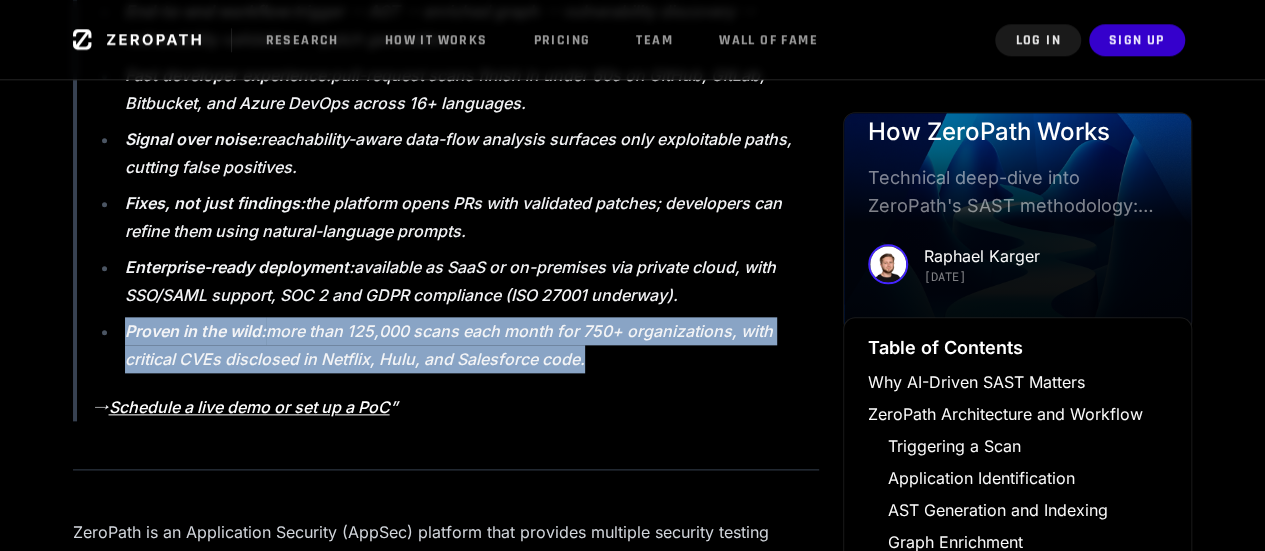 click on "Proven in the wild:  more than 125,000 scans each month for 750+ organizations, with critical CVEs disclosed in Netflix, Hulu, and Salesforce code." at bounding box center [469, 345] 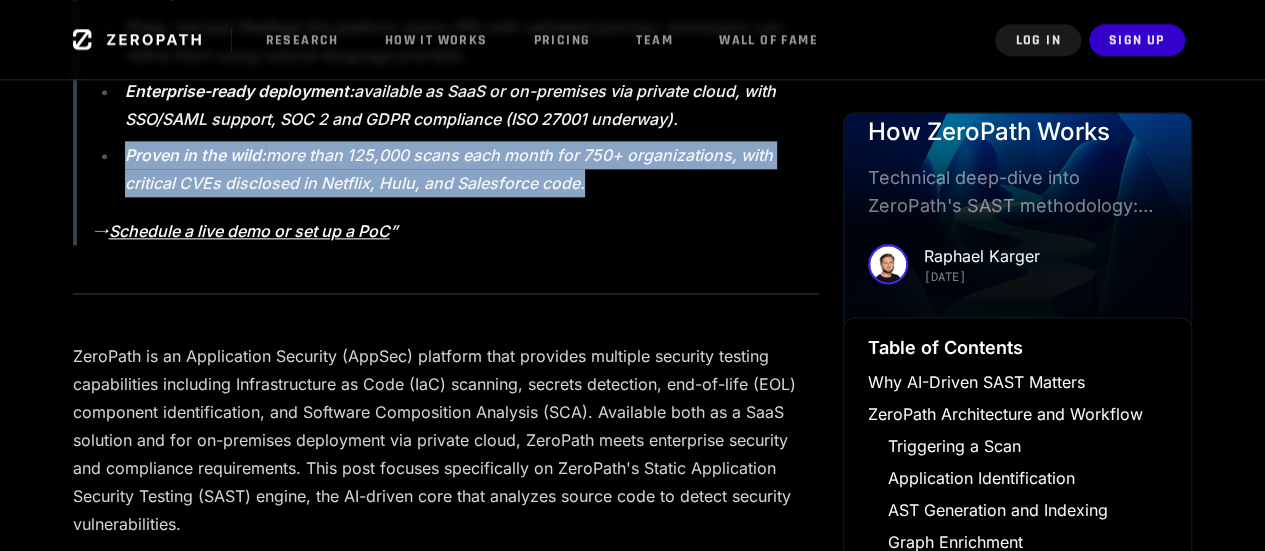 scroll, scrollTop: 1300, scrollLeft: 0, axis: vertical 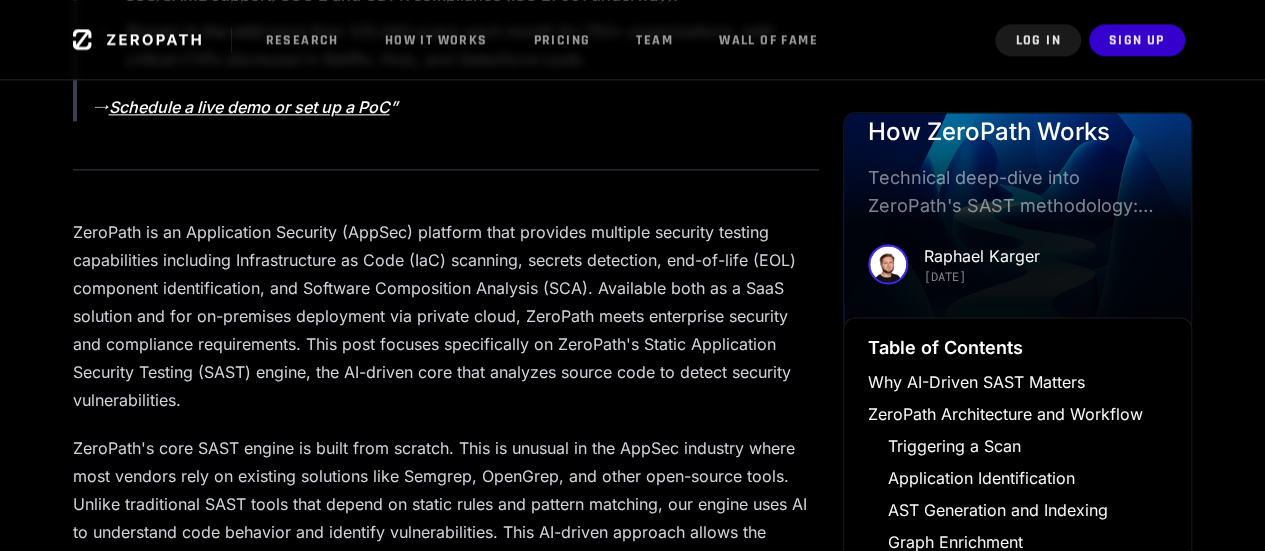 click on "ZeroPath is an Application Security (AppSec) platform that provides multiple security testing capabilities including Infrastructure as Code (IaC) scanning, secrets detection, end-of-life (EOL) component identification, and Software Composition Analysis (SCA). Available both as a SaaS solution and for on-premises deployment via private cloud, ZeroPath meets enterprise security and compliance requirements. This post focuses specifically on ZeroPath's Static Application Security Testing (SAST) engine, the AI-driven core that analyzes source code to detect security vulnerabilities." at bounding box center [446, 316] 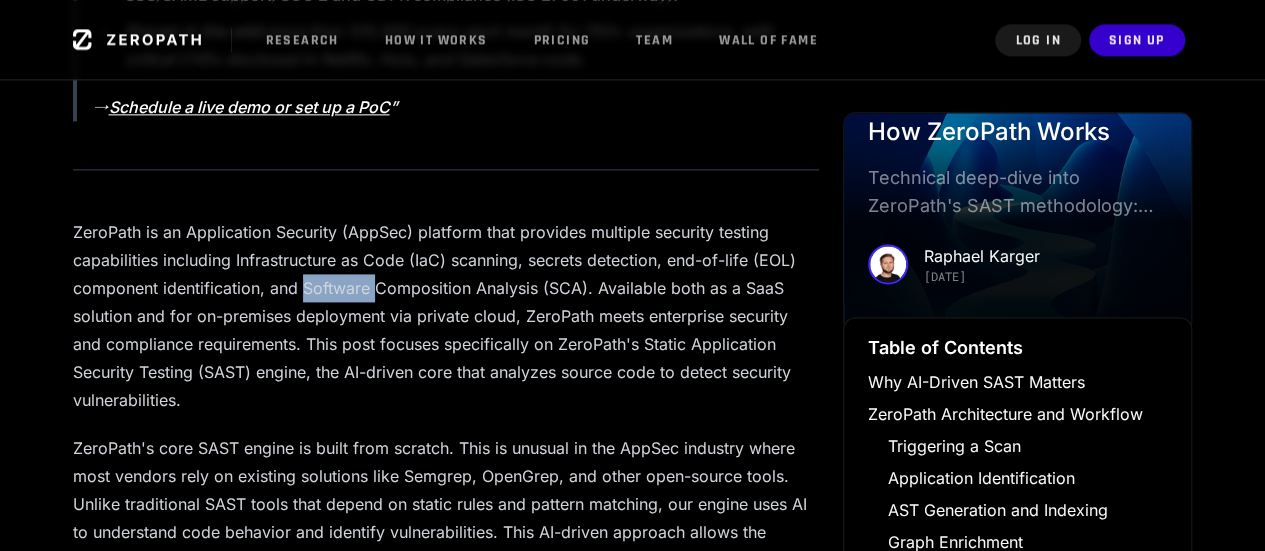 click on "ZeroPath is an Application Security (AppSec) platform that provides multiple security testing capabilities including Infrastructure as Code (IaC) scanning, secrets detection, end-of-life (EOL) component identification, and Software Composition Analysis (SCA). Available both as a SaaS solution and for on-premises deployment via private cloud, ZeroPath meets enterprise security and compliance requirements. This post focuses specifically on ZeroPath's Static Application Security Testing (SAST) engine, the AI-driven core that analyzes source code to detect security vulnerabilities." at bounding box center (446, 316) 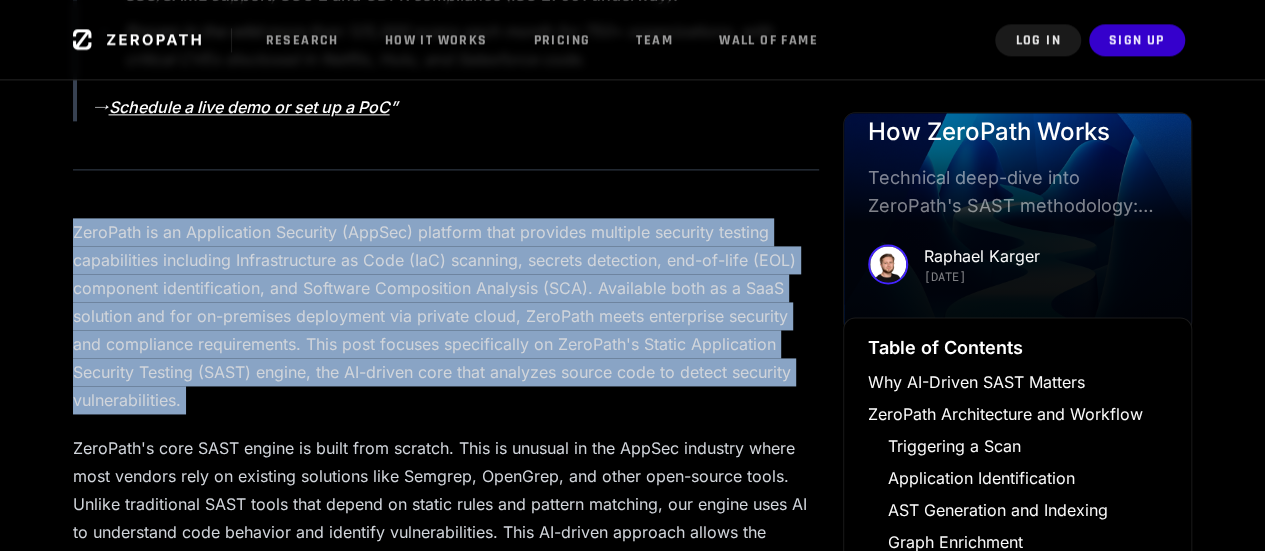 click on "ZeroPath is an Application Security (AppSec) platform that provides multiple security testing capabilities including Infrastructure as Code (IaC) scanning, secrets detection, end-of-life (EOL) component identification, and Software Composition Analysis (SCA). Available both as a SaaS solution and for on-premises deployment via private cloud, ZeroPath meets enterprise security and compliance requirements. This post focuses specifically on ZeroPath's Static Application Security Testing (SAST) engine, the AI-driven core that analyzes source code to detect security vulnerabilities." at bounding box center [446, 316] 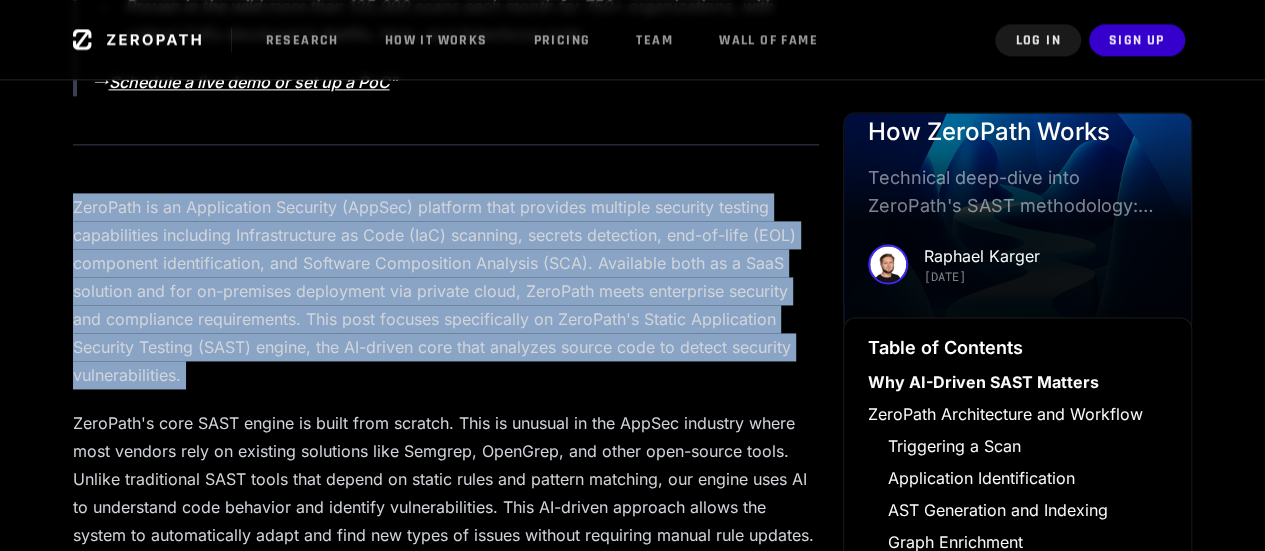 scroll, scrollTop: 1500, scrollLeft: 0, axis: vertical 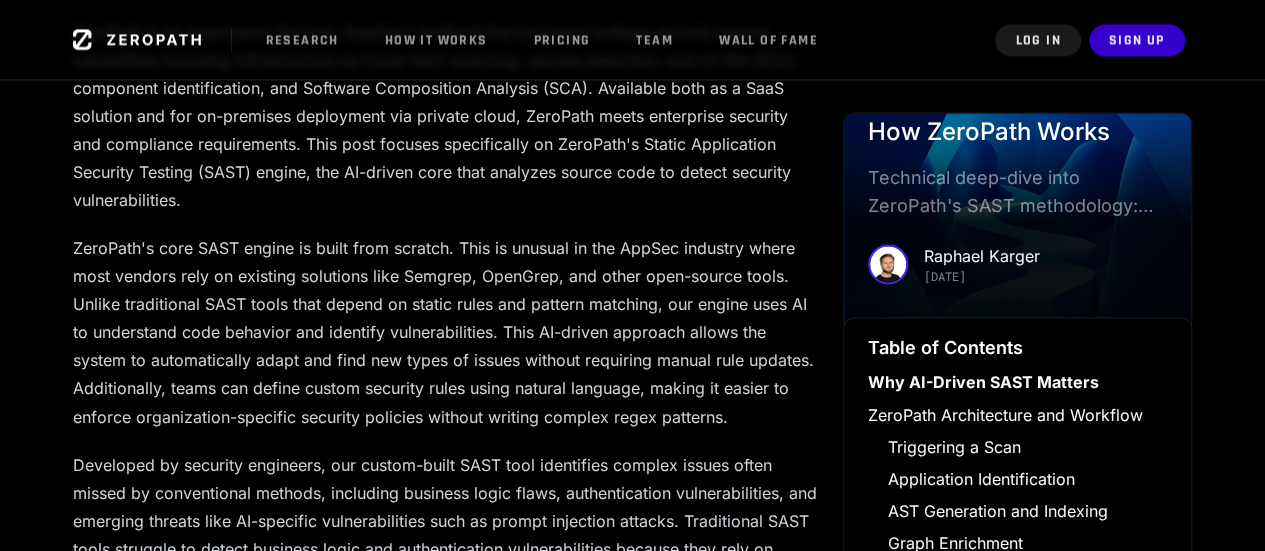 click on "ZeroPath's core SAST engine is built from scratch. This is unusual in the AppSec industry where most vendors rely on existing solutions like Semgrep, OpenGrep, and other open-source tools. Unlike traditional SAST tools that depend on static rules and pattern matching, our engine uses AI to understand code behavior and identify vulnerabilities. This AI-driven approach allows the system to automatically adapt and find new types of issues without requiring manual rule updates. Additionally, teams can define custom security rules using natural language, making it easier to enforce organization-specific security policies without writing complex regex patterns." at bounding box center [446, 332] 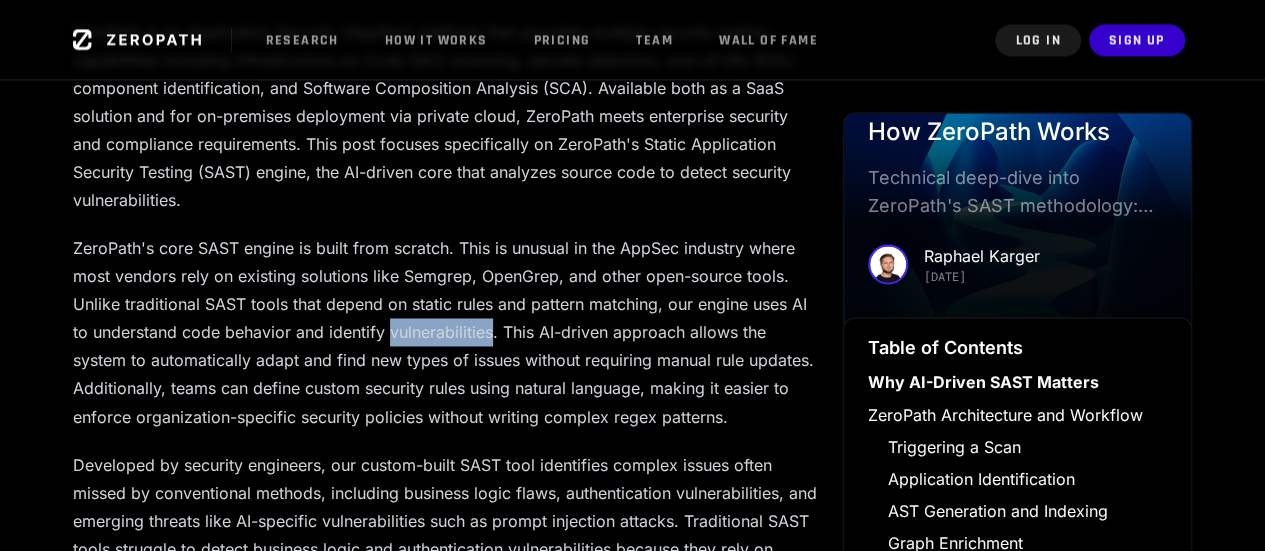 click on "ZeroPath's core SAST engine is built from scratch. This is unusual in the AppSec industry where most vendors rely on existing solutions like Semgrep, OpenGrep, and other open-source tools. Unlike traditional SAST tools that depend on static rules and pattern matching, our engine uses AI to understand code behavior and identify vulnerabilities. This AI-driven approach allows the system to automatically adapt and find new types of issues without requiring manual rule updates. Additionally, teams can define custom security rules using natural language, making it easier to enforce organization-specific security policies without writing complex regex patterns." at bounding box center (446, 332) 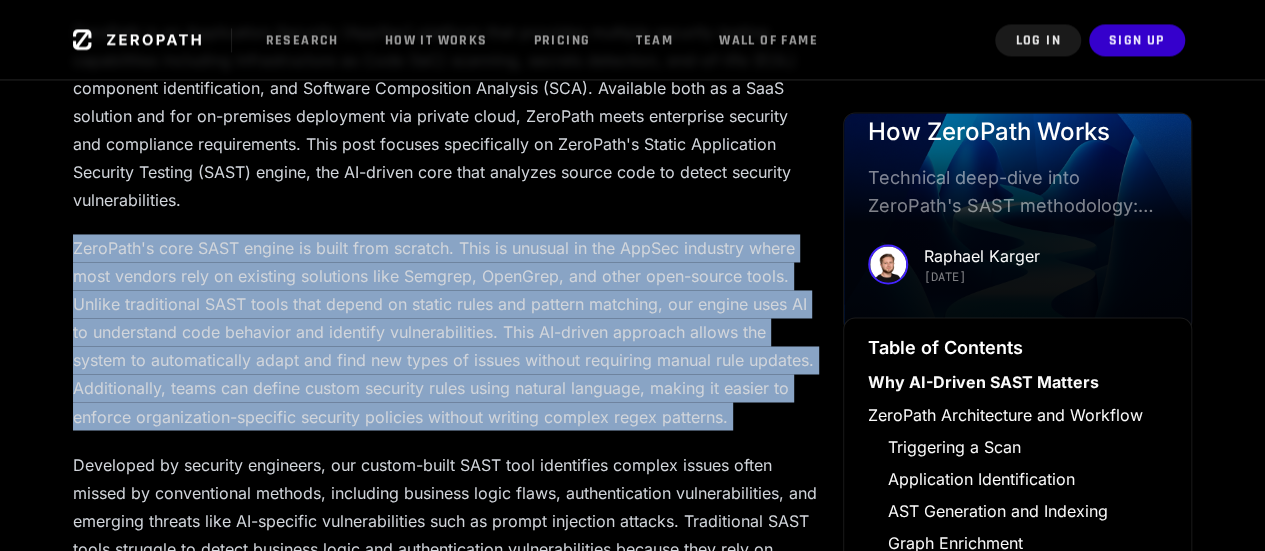 click on "ZeroPath's core SAST engine is built from scratch. This is unusual in the AppSec industry where most vendors rely on existing solutions like Semgrep, OpenGrep, and other open-source tools. Unlike traditional SAST tools that depend on static rules and pattern matching, our engine uses AI to understand code behavior and identify vulnerabilities. This AI-driven approach allows the system to automatically adapt and find new types of issues without requiring manual rule updates. Additionally, teams can define custom security rules using natural language, making it easier to enforce organization-specific security policies without writing complex regex patterns." at bounding box center [446, 332] 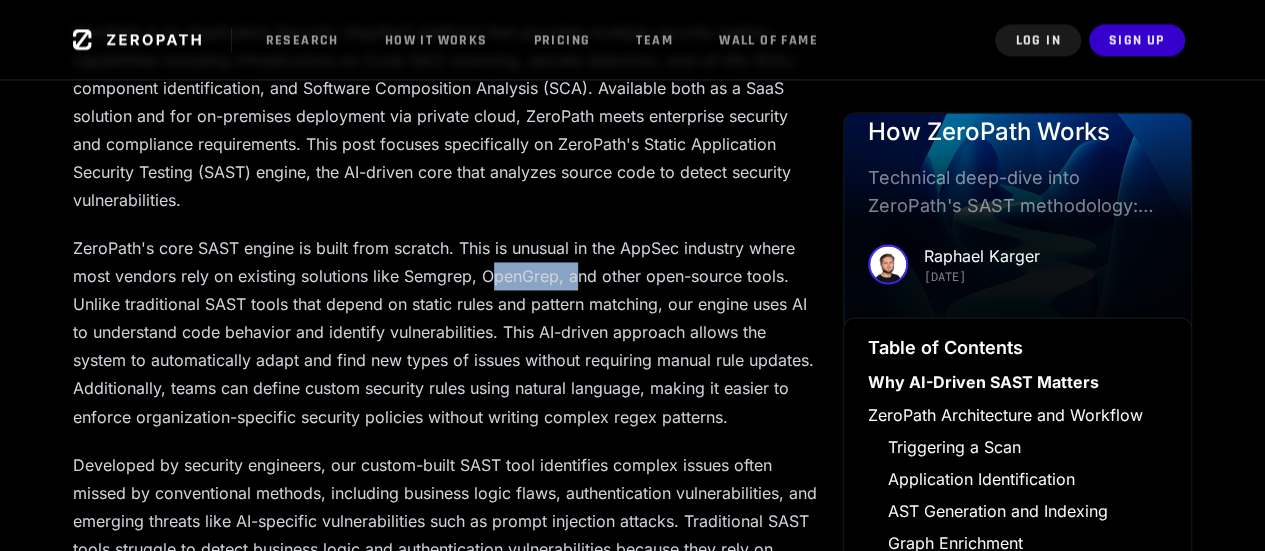 drag, startPoint x: 491, startPoint y: 243, endPoint x: 577, endPoint y: 251, distance: 86.37129 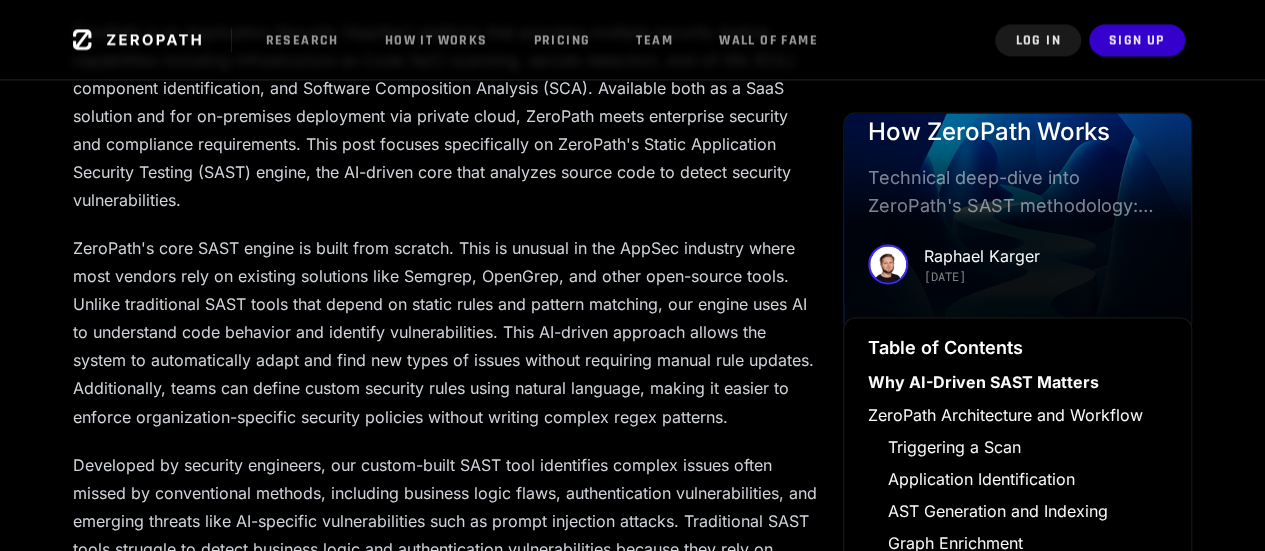 drag, startPoint x: 548, startPoint y: 309, endPoint x: 426, endPoint y: 263, distance: 130.38405 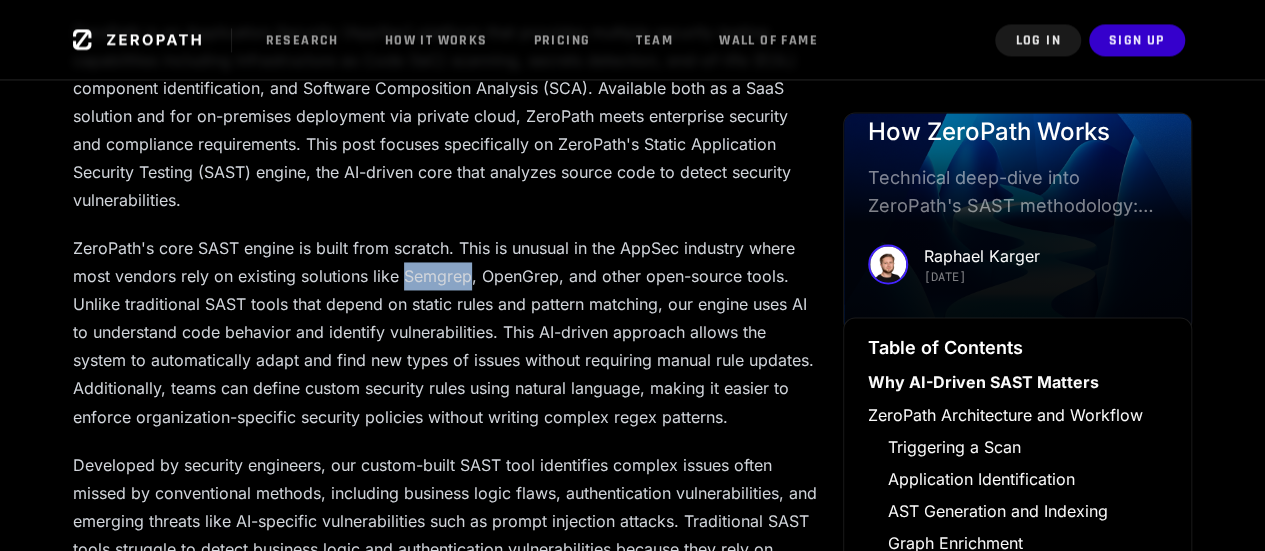 click on "ZeroPath's core SAST engine is built from scratch. This is unusual in the AppSec industry where most vendors rely on existing solutions like Semgrep, OpenGrep, and other open-source tools. Unlike traditional SAST tools that depend on static rules and pattern matching, our engine uses AI to understand code behavior and identify vulnerabilities. This AI-driven approach allows the system to automatically adapt and find new types of issues without requiring manual rule updates. Additionally, teams can define custom security rules using natural language, making it easier to enforce organization-specific security policies without writing complex regex patterns." at bounding box center (446, 332) 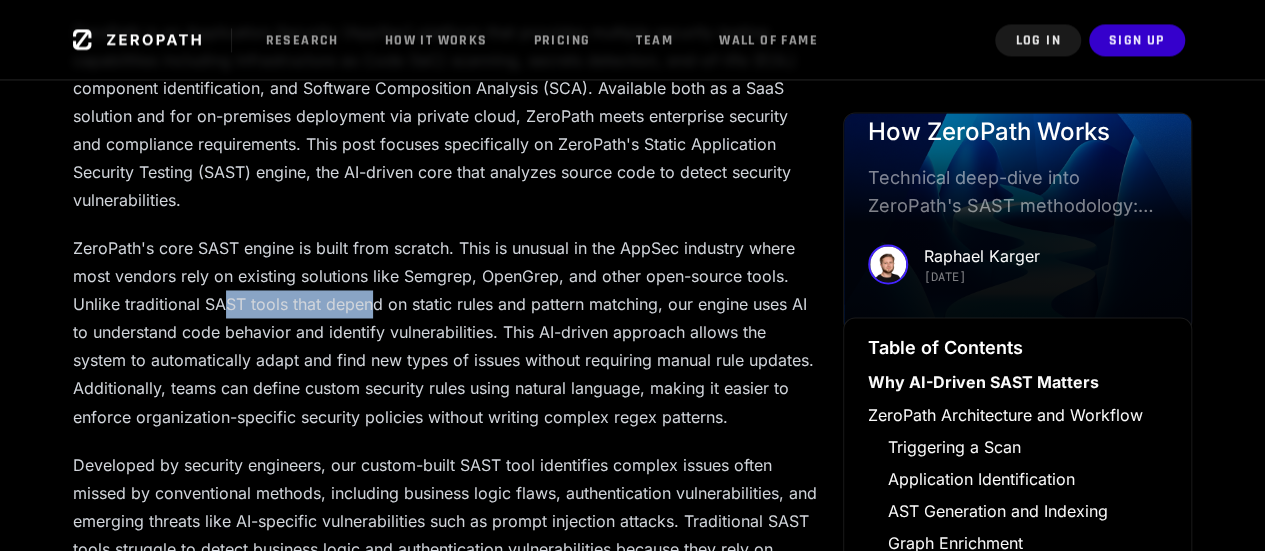 drag, startPoint x: 225, startPoint y: 279, endPoint x: 471, endPoint y: 343, distance: 254.1889 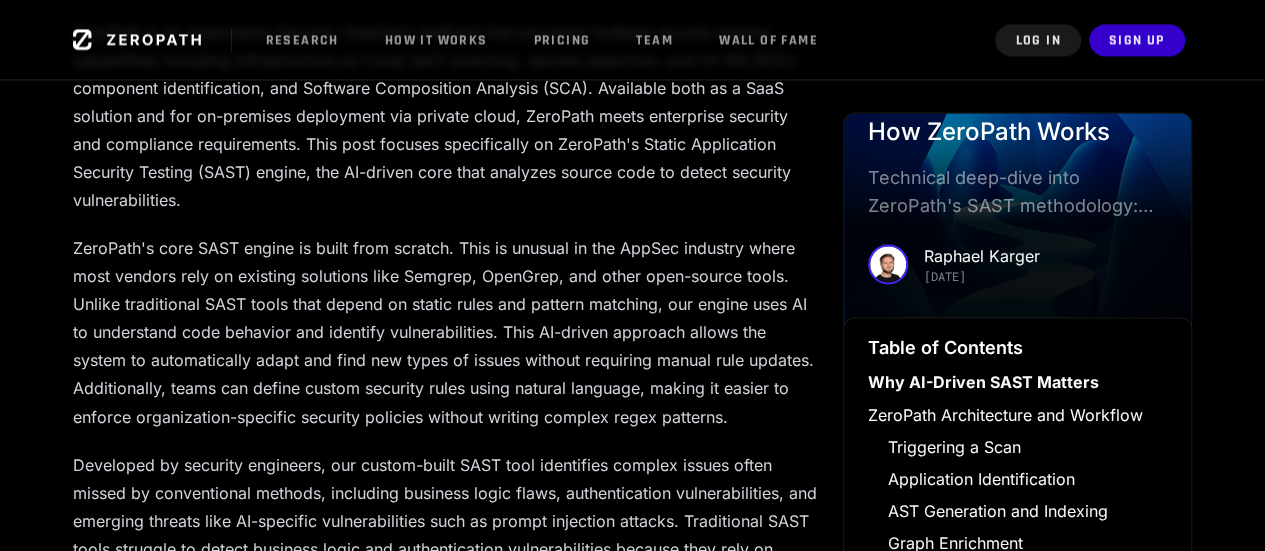 click on "ZeroPath's core SAST engine is built from scratch. This is unusual in the AppSec industry where most vendors rely on existing solutions like Semgrep, OpenGrep, and other open-source tools. Unlike traditional SAST tools that depend on static rules and pattern matching, our engine uses AI to understand code behavior and identify vulnerabilities. This AI-driven approach allows the system to automatically adapt and find new types of issues without requiring manual rule updates. Additionally, teams can define custom security rules using natural language, making it easier to enforce organization-specific security policies without writing complex regex patterns." at bounding box center [446, 332] 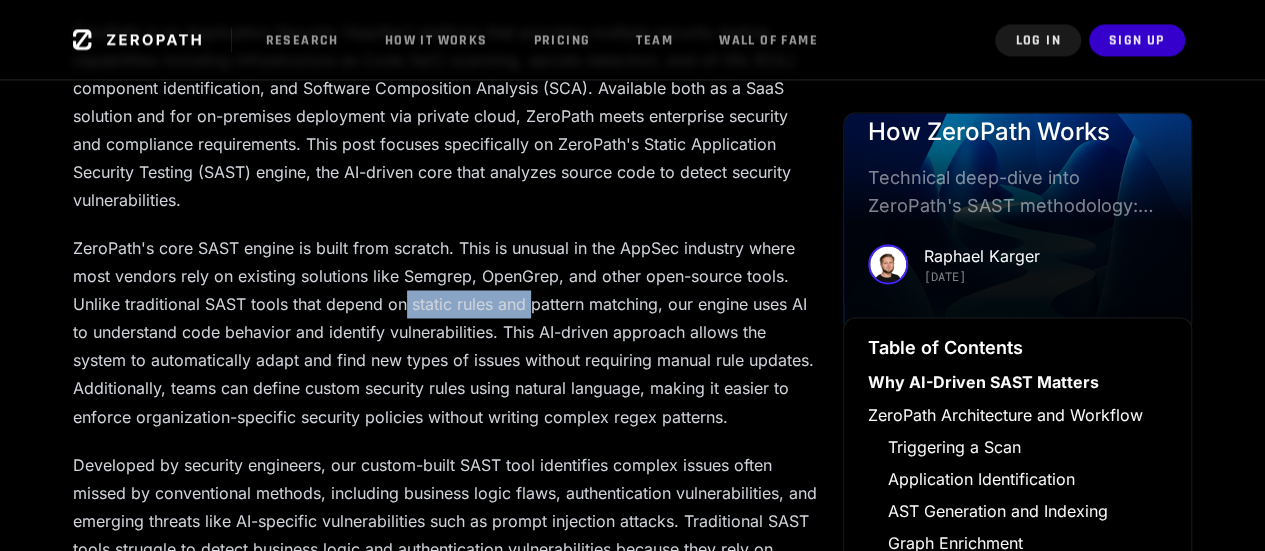 drag, startPoint x: 403, startPoint y: 267, endPoint x: 631, endPoint y: 315, distance: 232.99785 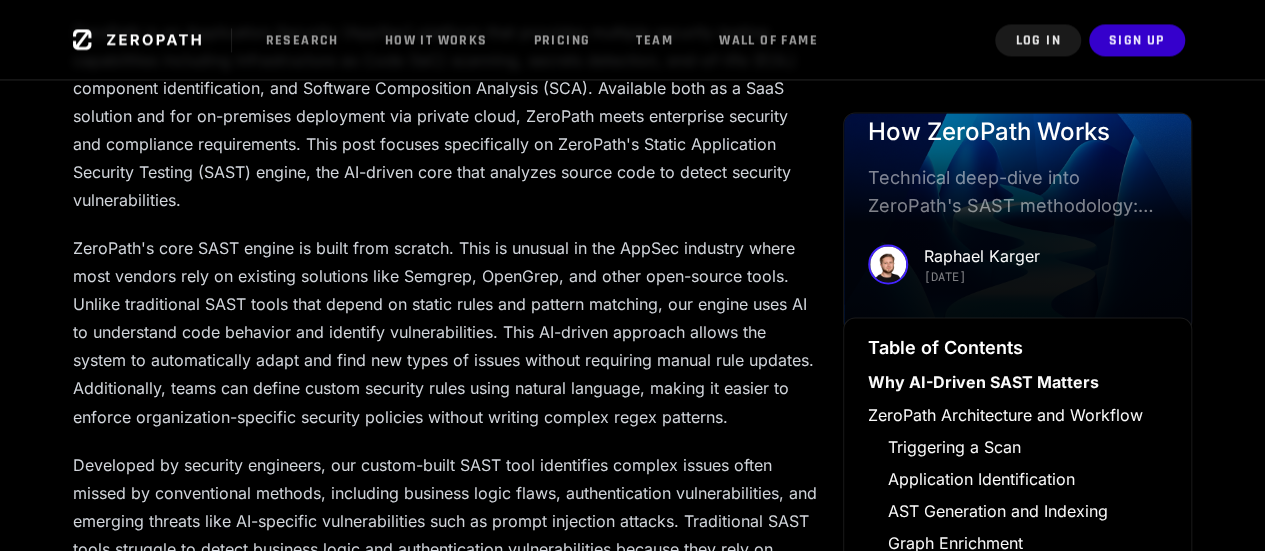 click on "ZeroPath's core SAST engine is built from scratch. This is unusual in the AppSec industry where most vendors rely on existing solutions like Semgrep, OpenGrep, and other open-source tools. Unlike traditional SAST tools that depend on static rules and pattern matching, our engine uses AI to understand code behavior and identify vulnerabilities. This AI-driven approach allows the system to automatically adapt and find new types of issues without requiring manual rule updates. Additionally, teams can define custom security rules using natural language, making it easier to enforce organization-specific security policies without writing complex regex patterns." at bounding box center [446, 332] 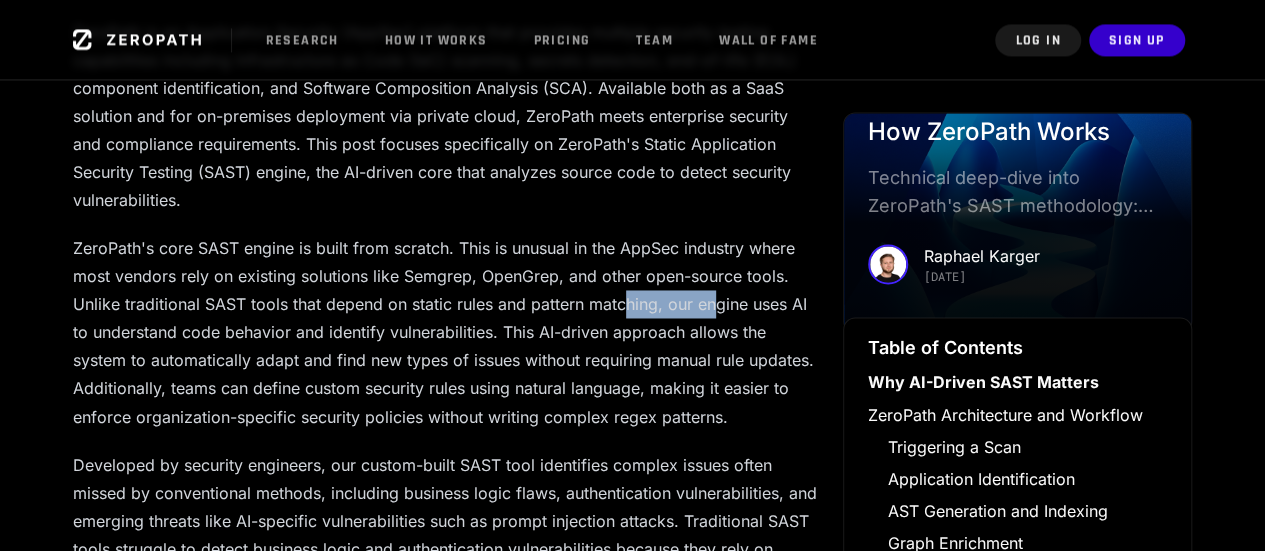 drag, startPoint x: 667, startPoint y: 275, endPoint x: 712, endPoint y: 285, distance: 46.09772 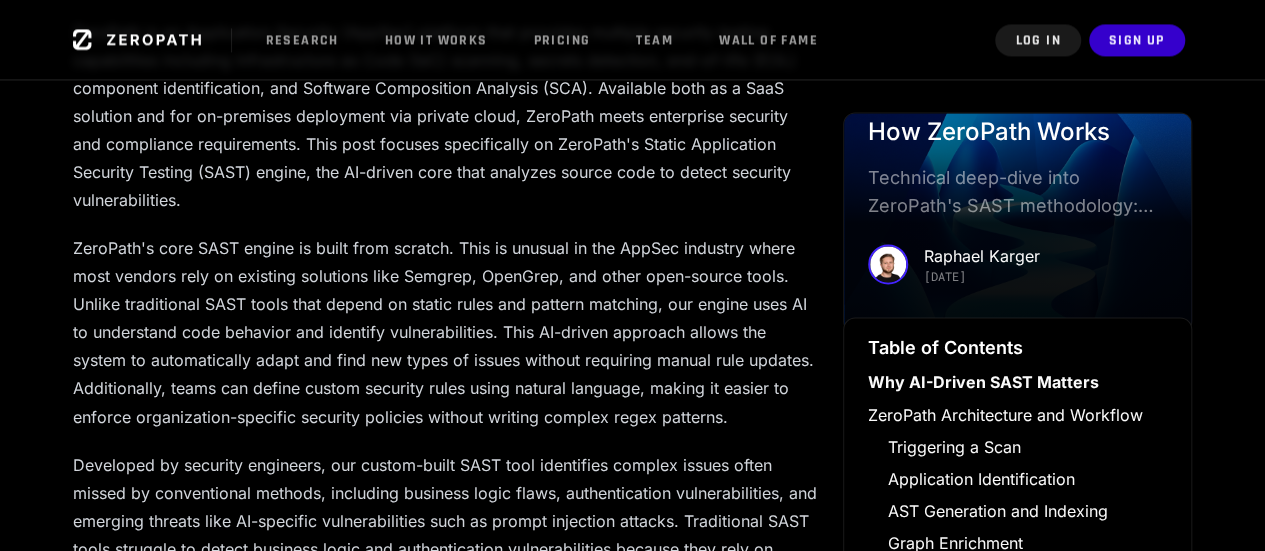 click on "ZeroPath's core SAST engine is built from scratch. This is unusual in the AppSec industry where most vendors rely on existing solutions like Semgrep, OpenGrep, and other open-source tools. Unlike traditional SAST tools that depend on static rules and pattern matching, our engine uses AI to understand code behavior and identify vulnerabilities. This AI-driven approach allows the system to automatically adapt and find new types of issues without requiring manual rule updates. Additionally, teams can define custom security rules using natural language, making it easier to enforce organization-specific security policies without writing complex regex patterns." at bounding box center (446, 332) 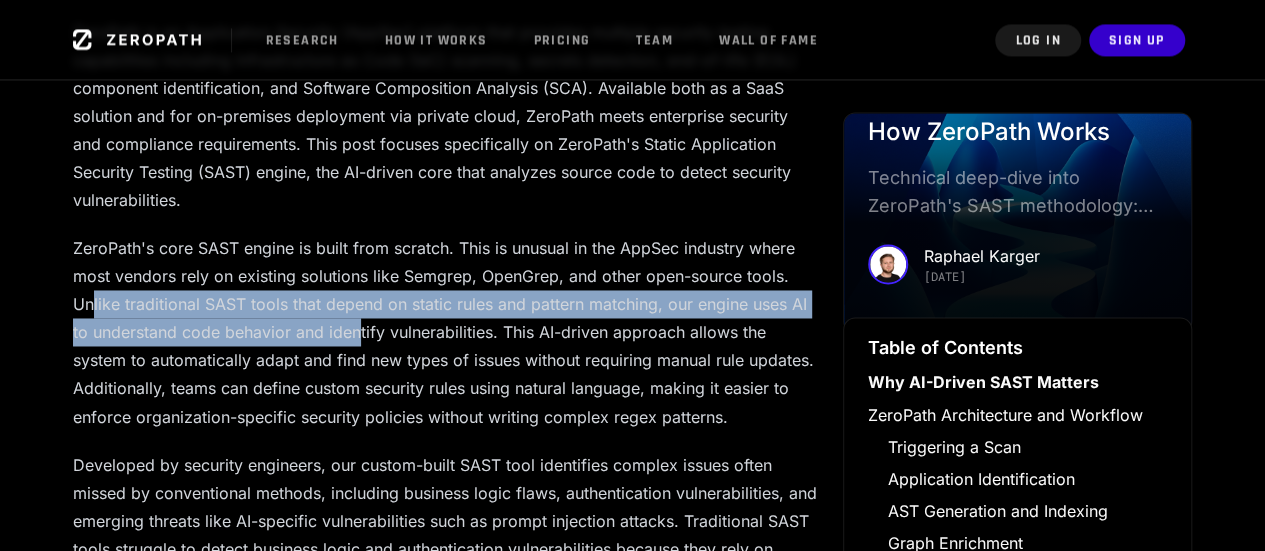 drag, startPoint x: 144, startPoint y: 297, endPoint x: 362, endPoint y: 309, distance: 218.33003 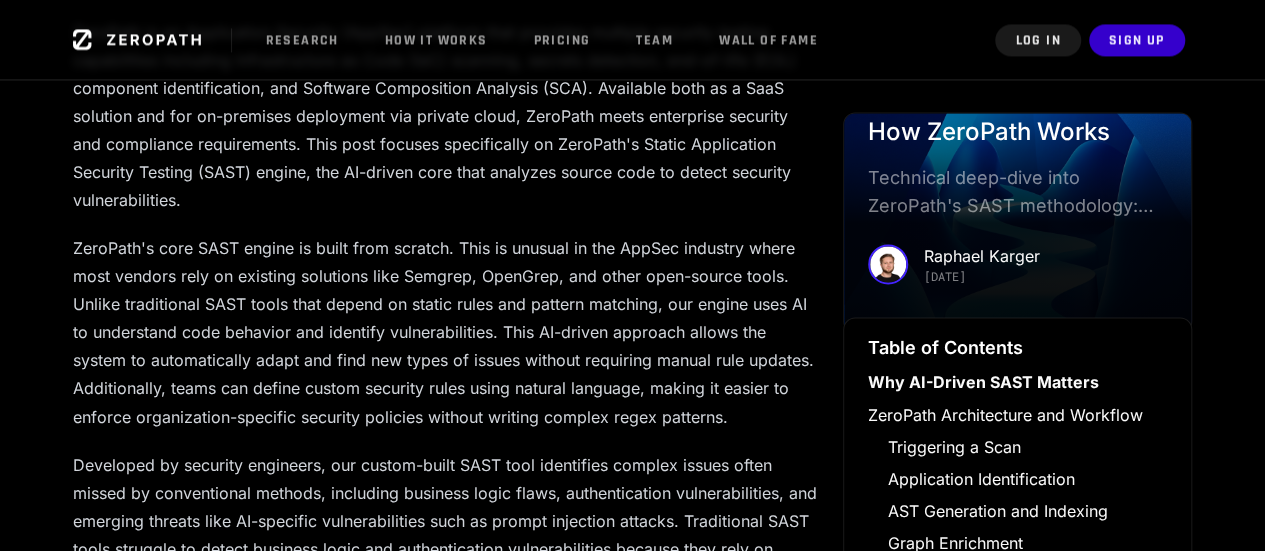 click on "ZeroPath's core SAST engine is built from scratch. This is unusual in the AppSec industry where most vendors rely on existing solutions like Semgrep, OpenGrep, and other open-source tools. Unlike traditional SAST tools that depend on static rules and pattern matching, our engine uses AI to understand code behavior and identify vulnerabilities. This AI-driven approach allows the system to automatically adapt and find new types of issues without requiring manual rule updates. Additionally, teams can define custom security rules using natural language, making it easier to enforce organization-specific security policies without writing complex regex patterns." at bounding box center [446, 332] 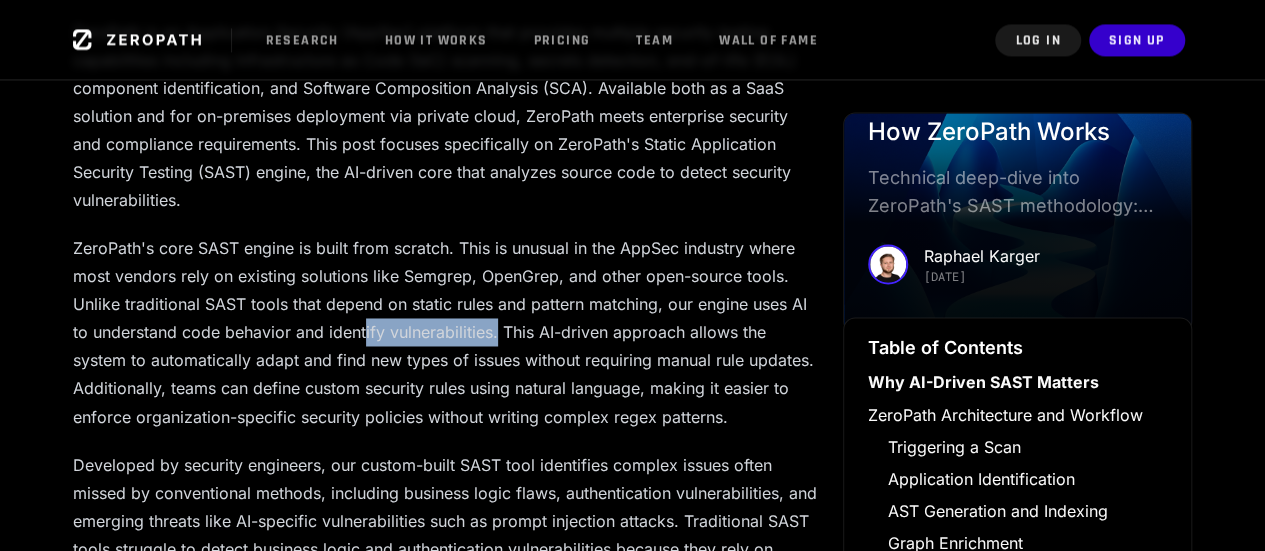 drag, startPoint x: 364, startPoint y: 305, endPoint x: 504, endPoint y: 305, distance: 140 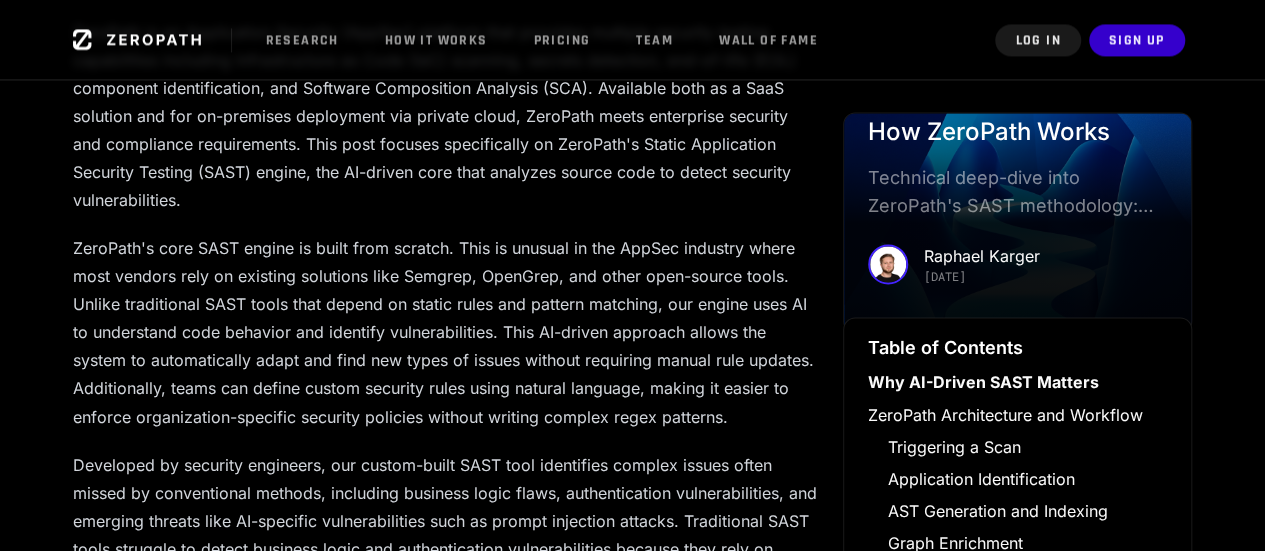 click on "ZeroPath's core SAST engine is built from scratch. This is unusual in the AppSec industry where most vendors rely on existing solutions like Semgrep, OpenGrep, and other open-source tools. Unlike traditional SAST tools that depend on static rules and pattern matching, our engine uses AI to understand code behavior and identify vulnerabilities. This AI-driven approach allows the system to automatically adapt and find new types of issues without requiring manual rule updates. Additionally, teams can define custom security rules using natural language, making it easier to enforce organization-specific security policies without writing complex regex patterns." at bounding box center [446, 332] 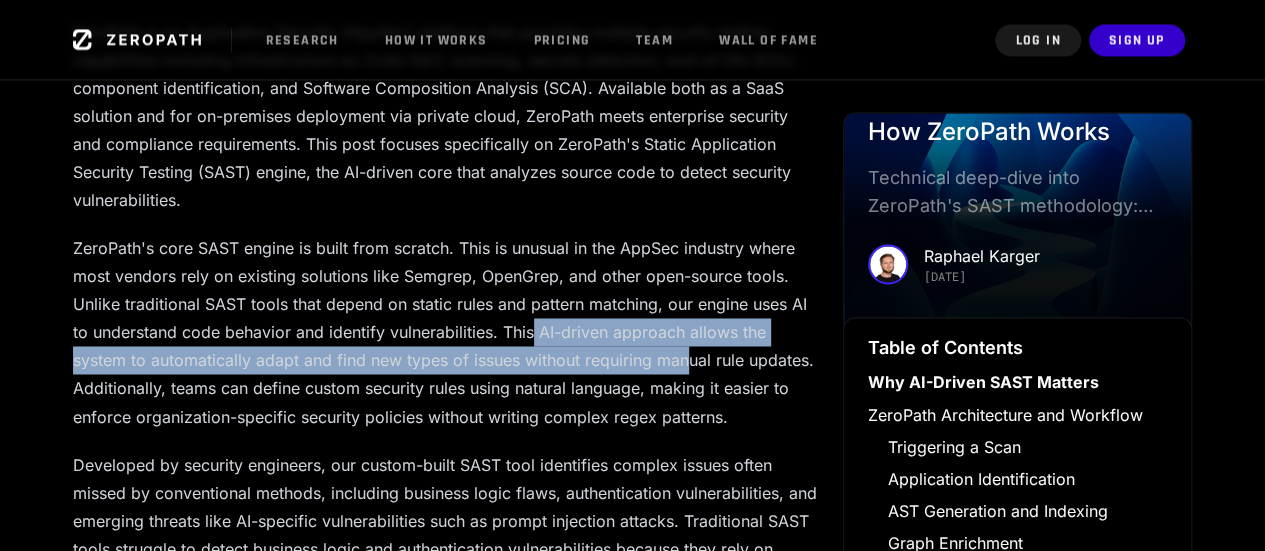 drag, startPoint x: 531, startPoint y: 307, endPoint x: 691, endPoint y: 317, distance: 160.3122 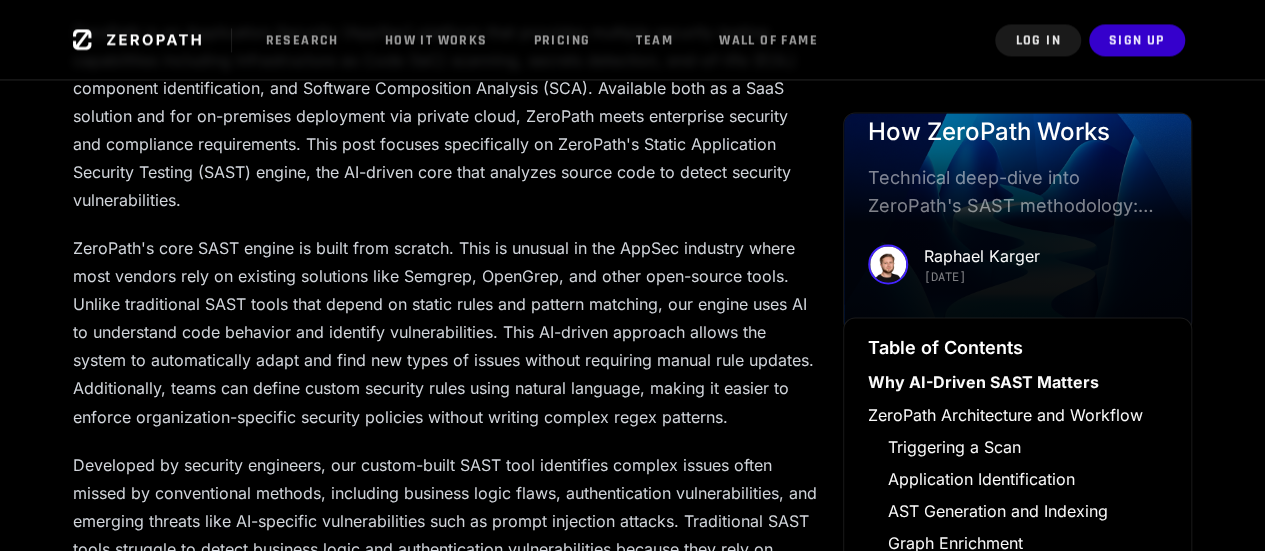 click on "ZeroPath's core SAST engine is built from scratch. This is unusual in the AppSec industry where most vendors rely on existing solutions like Semgrep, OpenGrep, and other open-source tools. Unlike traditional SAST tools that depend on static rules and pattern matching, our engine uses AI to understand code behavior and identify vulnerabilities. This AI-driven approach allows the system to automatically adapt and find new types of issues without requiring manual rule updates. Additionally, teams can define custom security rules using natural language, making it easier to enforce organization-specific security policies without writing complex regex patterns." at bounding box center (446, 332) 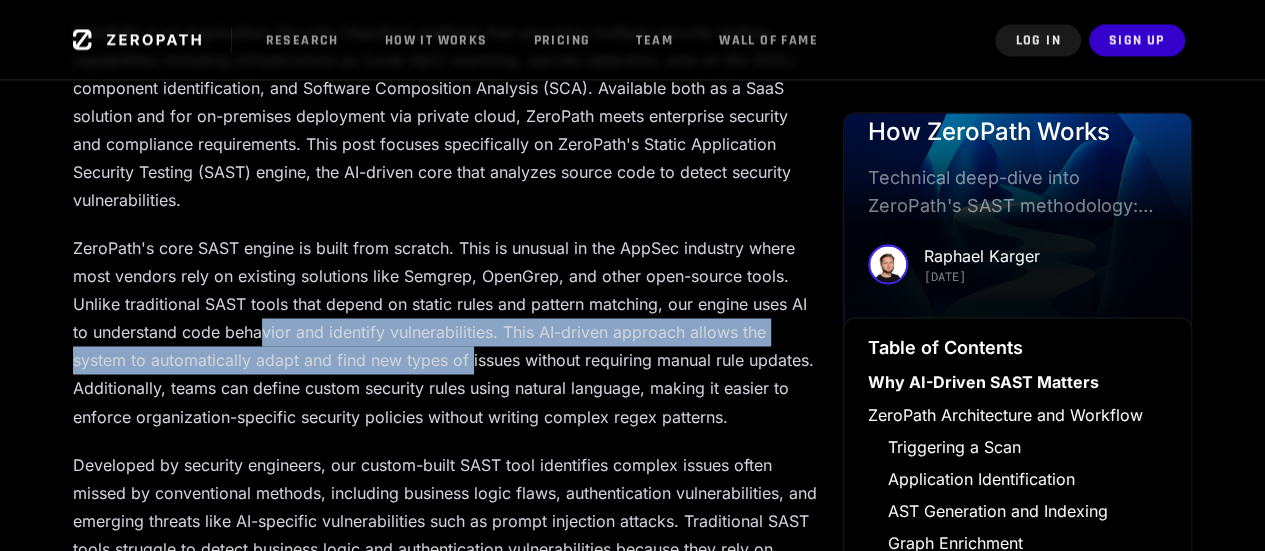 drag, startPoint x: 292, startPoint y: 315, endPoint x: 514, endPoint y: 372, distance: 229.20079 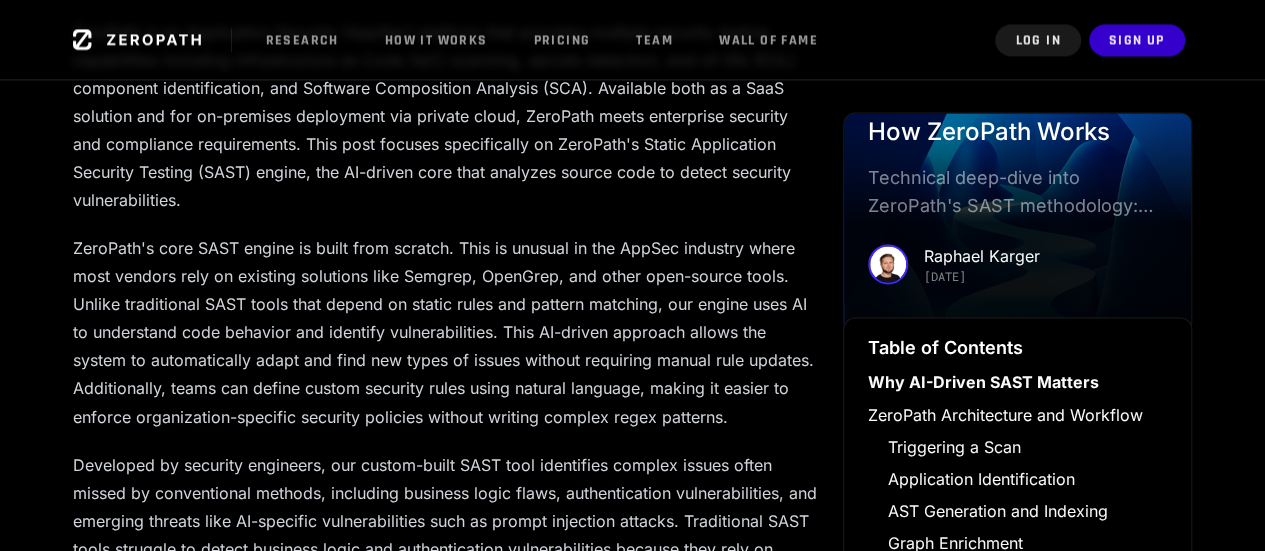 click on "ZeroPath's core SAST engine is built from scratch. This is unusual in the AppSec industry where most vendors rely on existing solutions like Semgrep, OpenGrep, and other open-source tools. Unlike traditional SAST tools that depend on static rules and pattern matching, our engine uses AI to understand code behavior and identify vulnerabilities. This AI-driven approach allows the system to automatically adapt and find new types of issues without requiring manual rule updates. Additionally, teams can define custom security rules using natural language, making it easier to enforce organization-specific security policies without writing complex regex patterns." at bounding box center [446, 332] 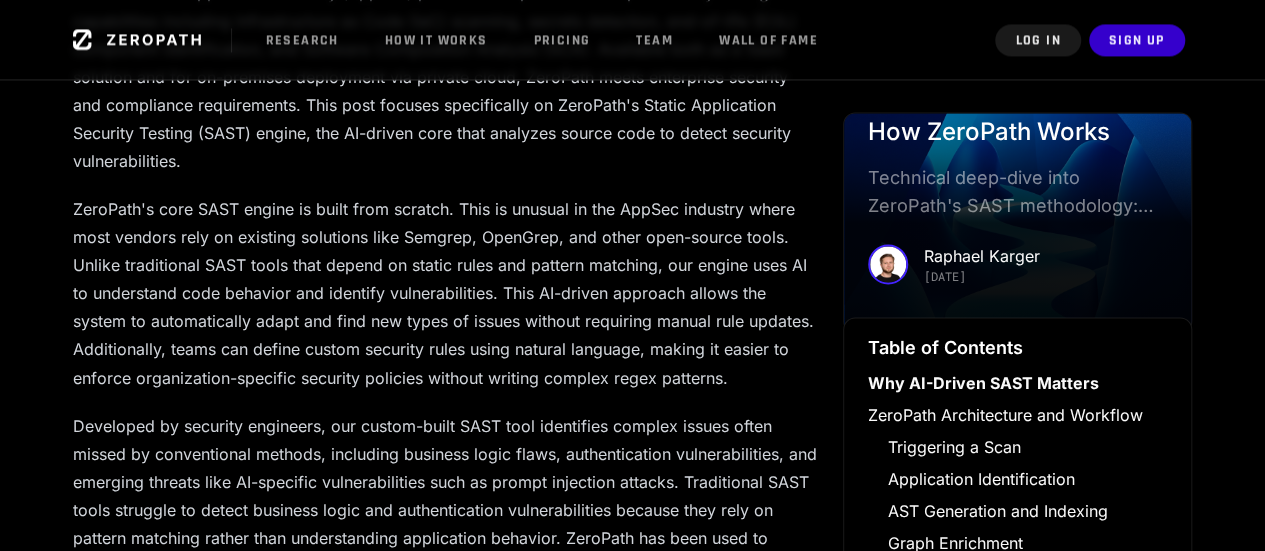 scroll, scrollTop: 1600, scrollLeft: 0, axis: vertical 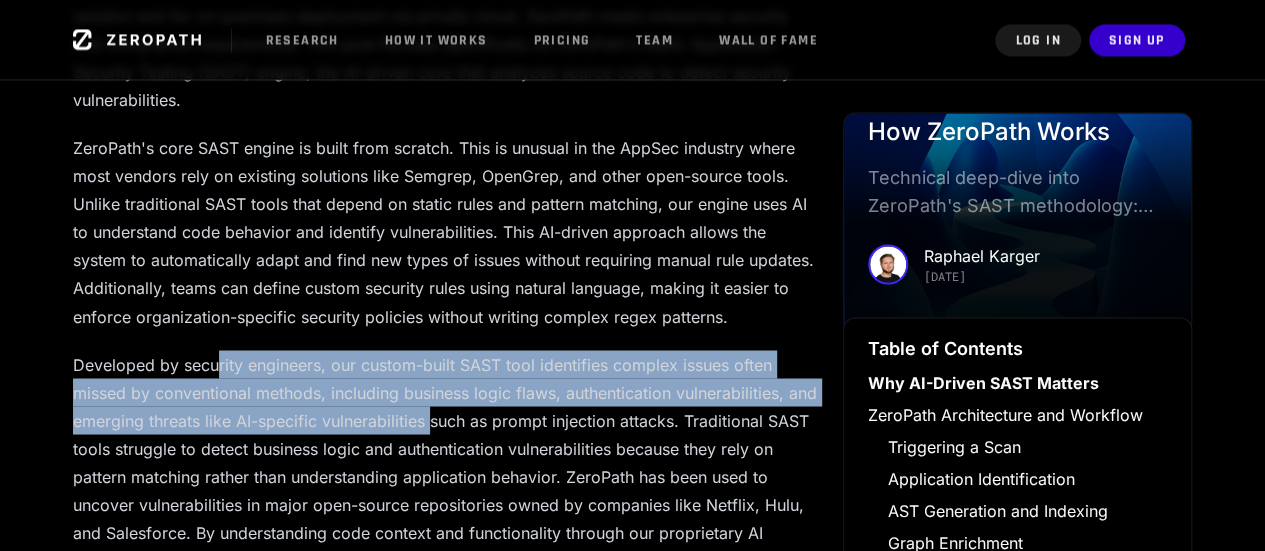 drag, startPoint x: 331, startPoint y: 365, endPoint x: 446, endPoint y: 399, distance: 119.92081 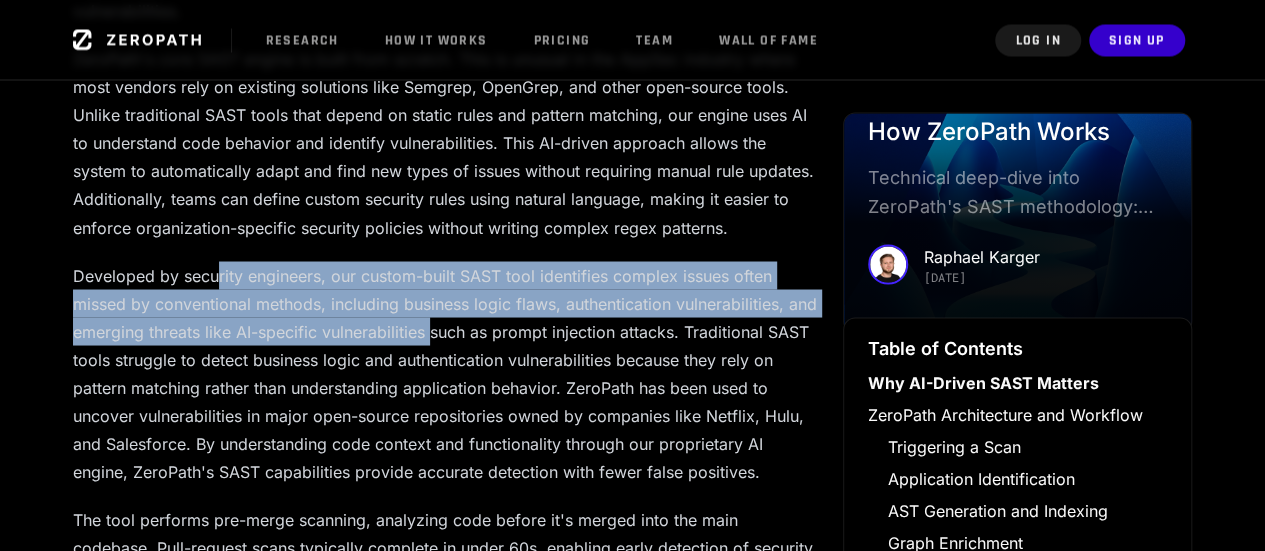 scroll, scrollTop: 1800, scrollLeft: 0, axis: vertical 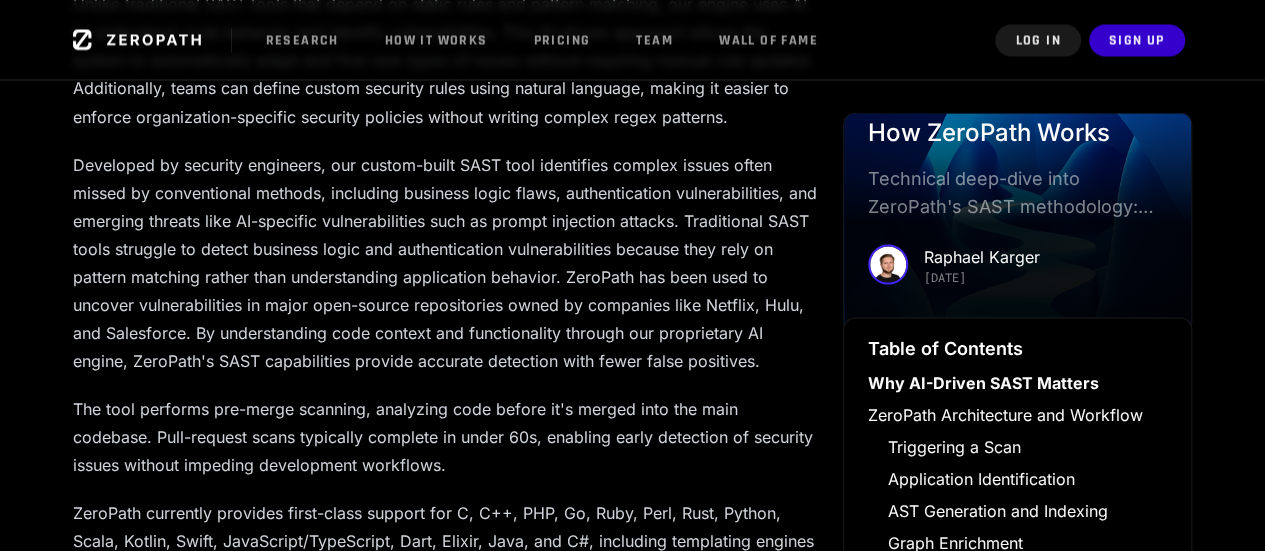 click on "Developed by security engineers, our custom-built SAST tool identifies complex issues often missed by conventional methods, including business logic flaws, authentication vulnerabilities, and emerging threats like AI-specific vulnerabilities such as prompt injection attacks. Traditional SAST tools struggle to detect business logic and authentication vulnerabilities because they rely on pattern matching rather than understanding application behavior. ZeroPath has been used to uncover vulnerabilities in major open-source repositories owned by companies like Netflix, Hulu, and Salesforce. By understanding code context and functionality through our proprietary AI engine, ZeroPath's SAST capabilities provide accurate detection with fewer false positives." at bounding box center (446, 262) 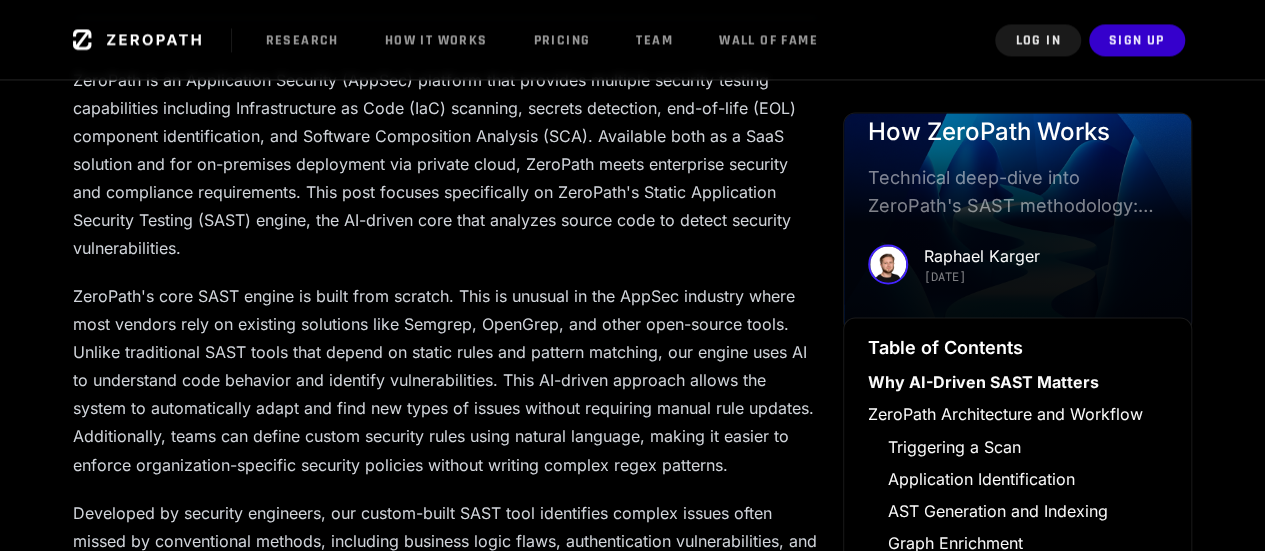 scroll, scrollTop: 1300, scrollLeft: 0, axis: vertical 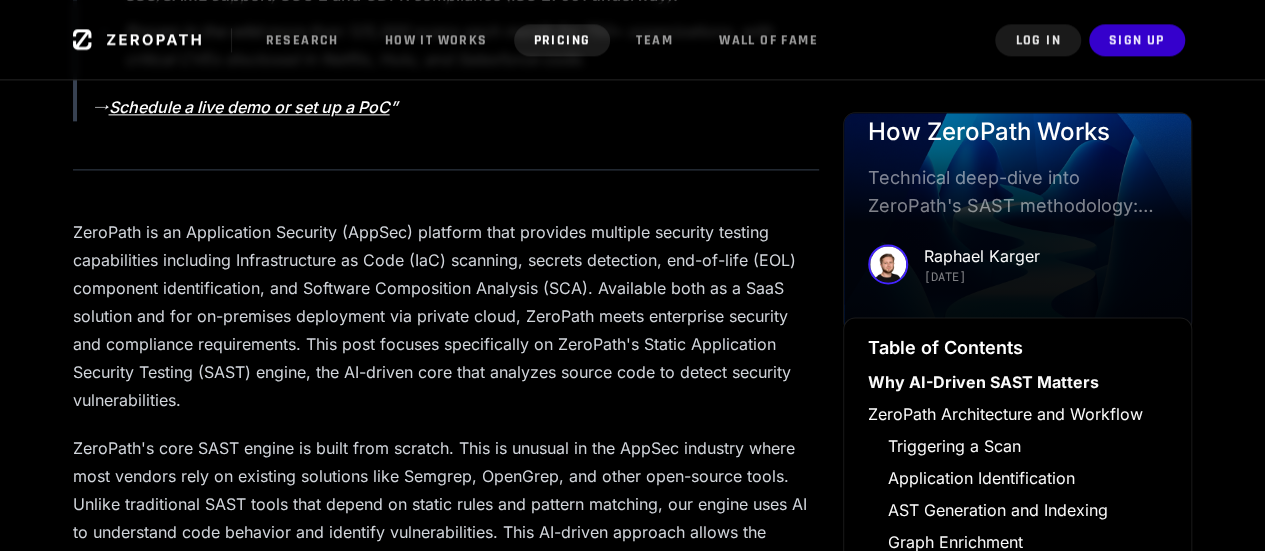 click on "Pricing" at bounding box center [562, 40] 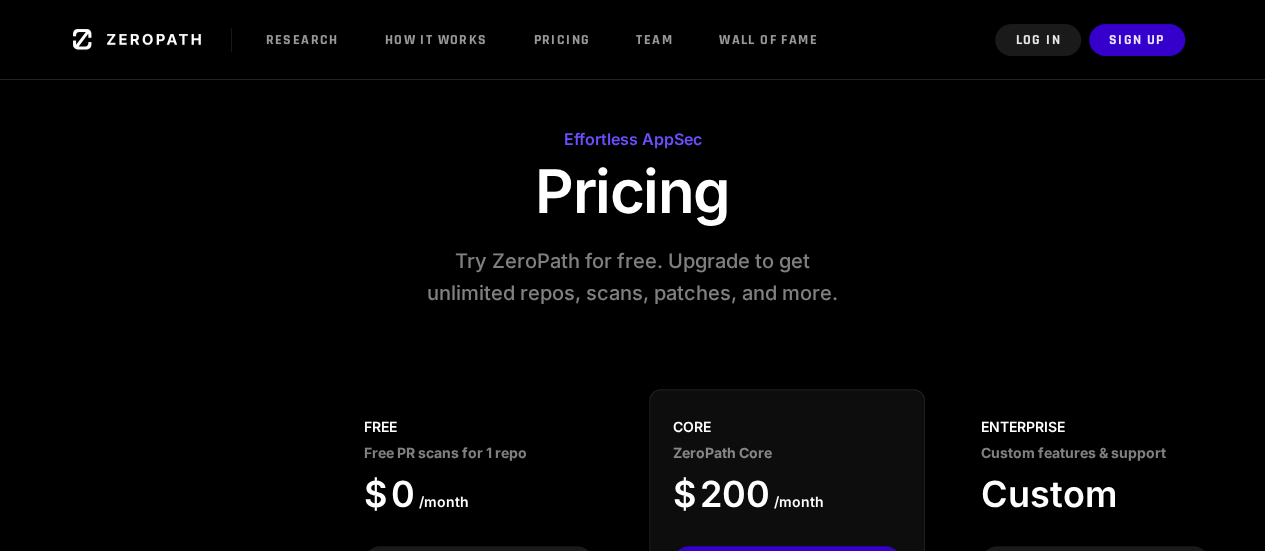 scroll, scrollTop: 200, scrollLeft: 0, axis: vertical 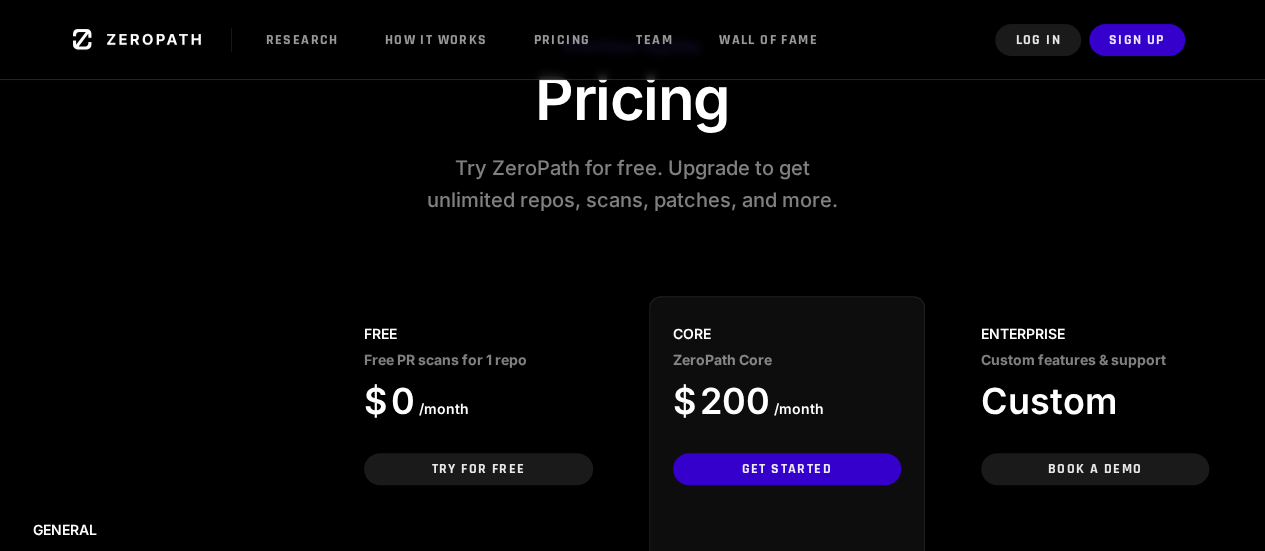 click on "Free PR scans for 1 repo" at bounding box center (478, 360) 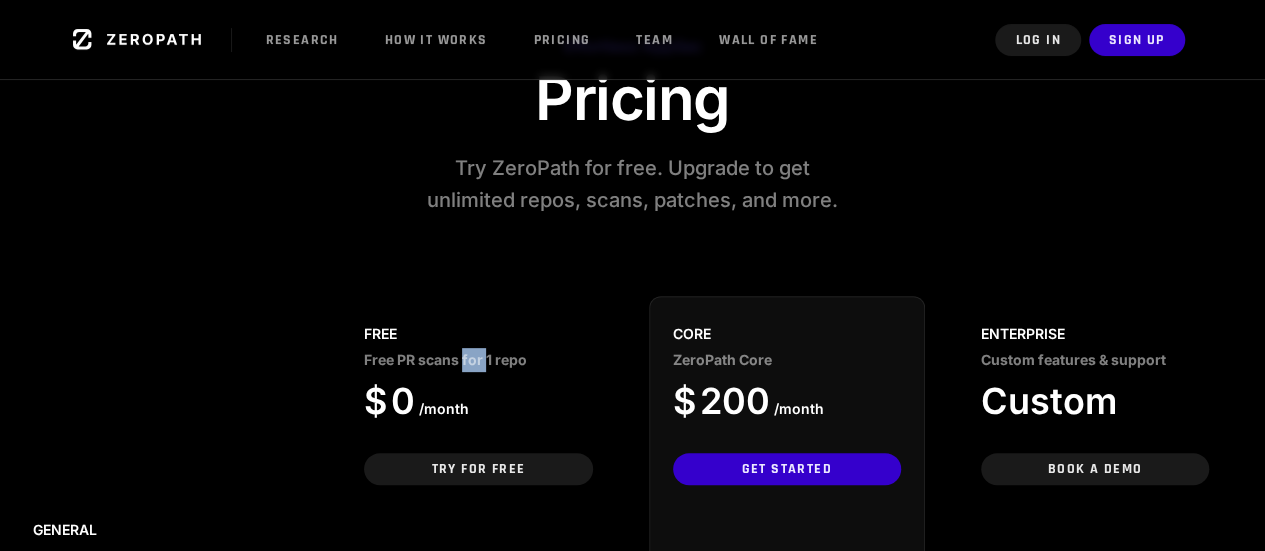 click on "Free PR scans for 1 repo" at bounding box center (478, 360) 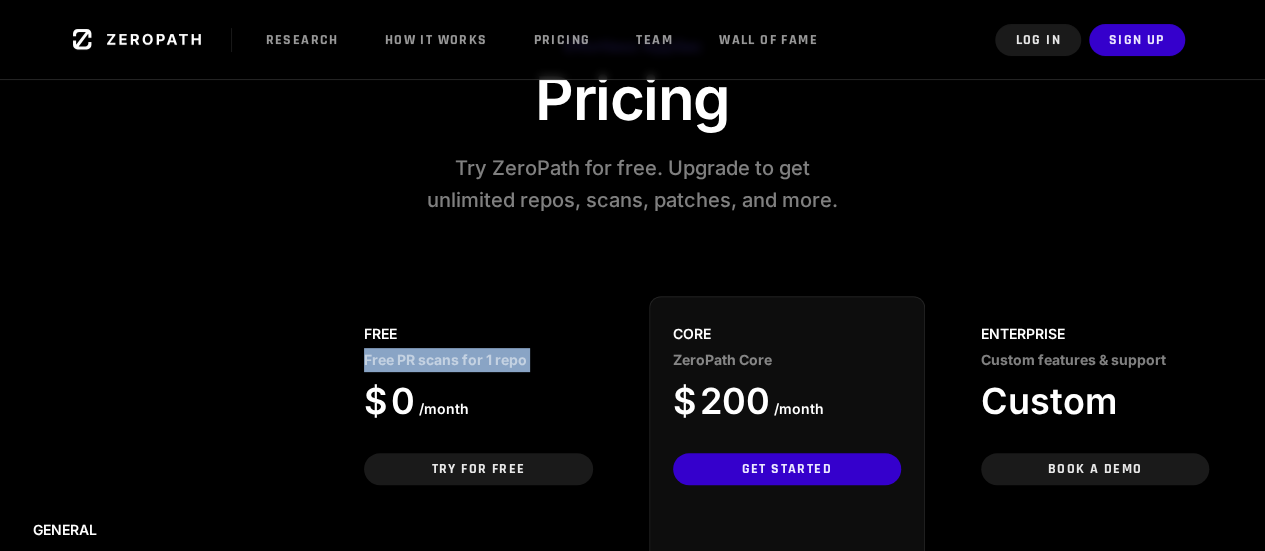 click on "Free PR scans for 1 repo" at bounding box center [478, 360] 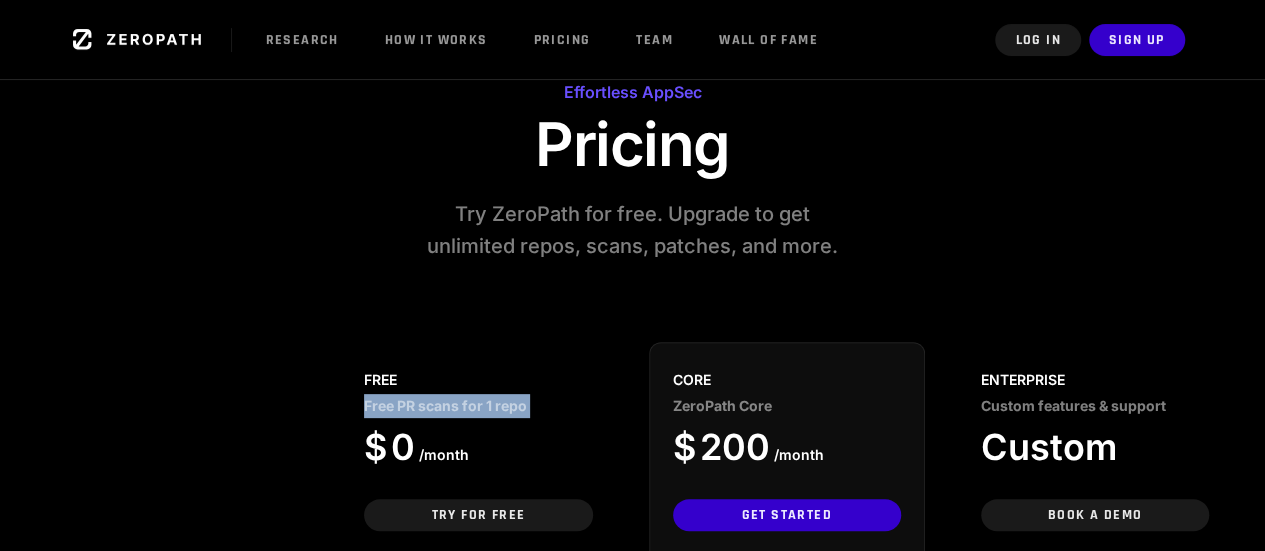 scroll, scrollTop: 0, scrollLeft: 0, axis: both 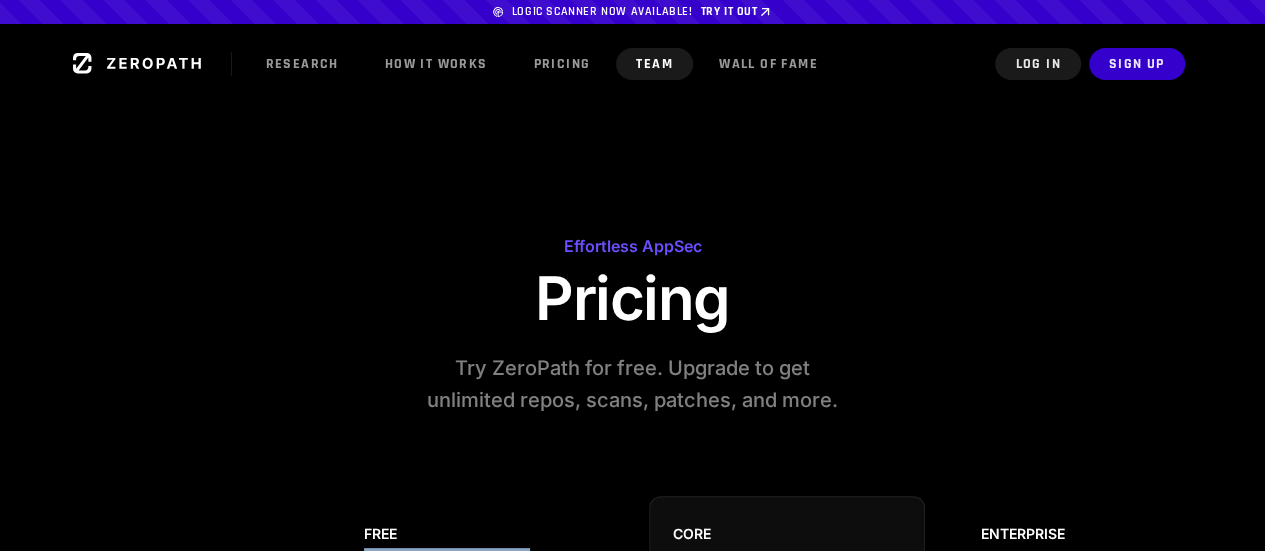 click on "Team" at bounding box center [654, 64] 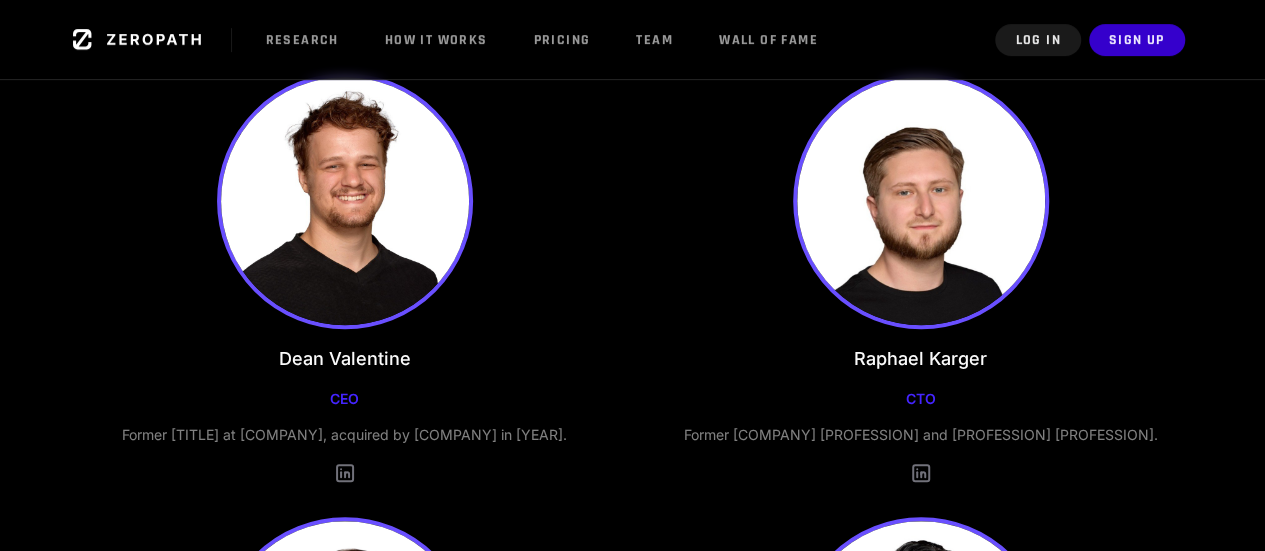 scroll, scrollTop: 400, scrollLeft: 0, axis: vertical 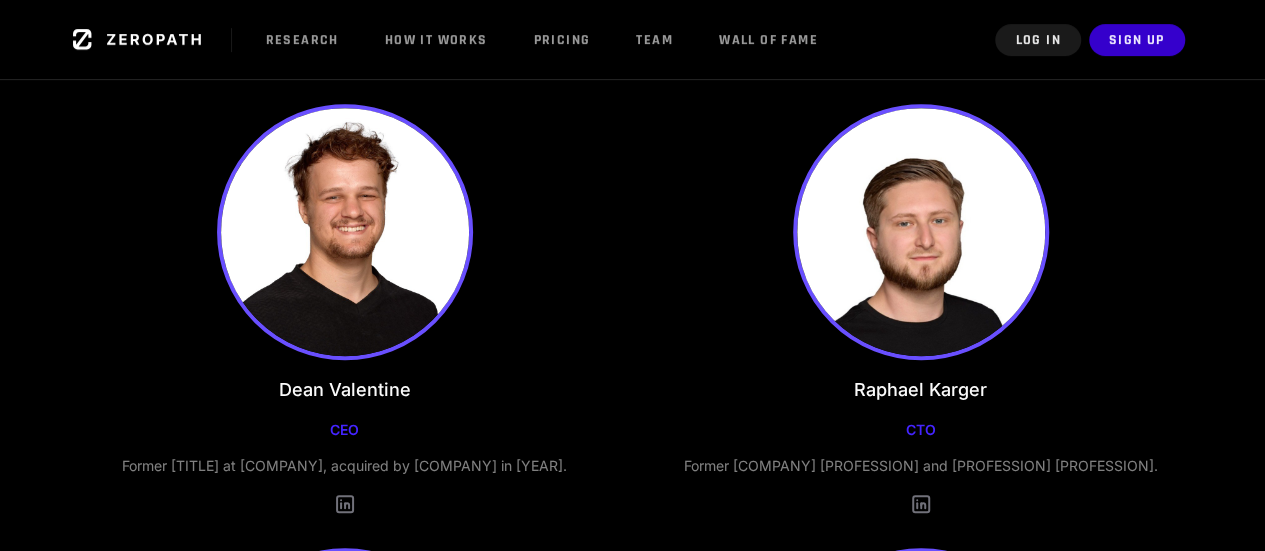 click on "[FIRST] [LAST] [TITLE] [TITLE] at [COMPANY], acquired by [COMPANY] in [YEAR]." at bounding box center (921, 764) 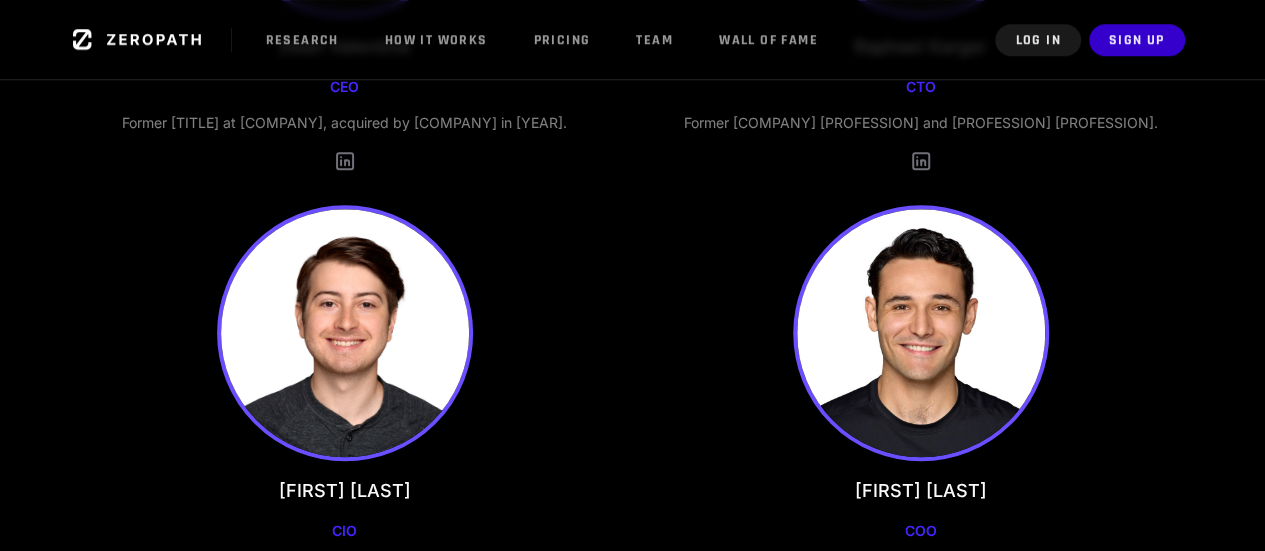 scroll, scrollTop: 900, scrollLeft: 0, axis: vertical 